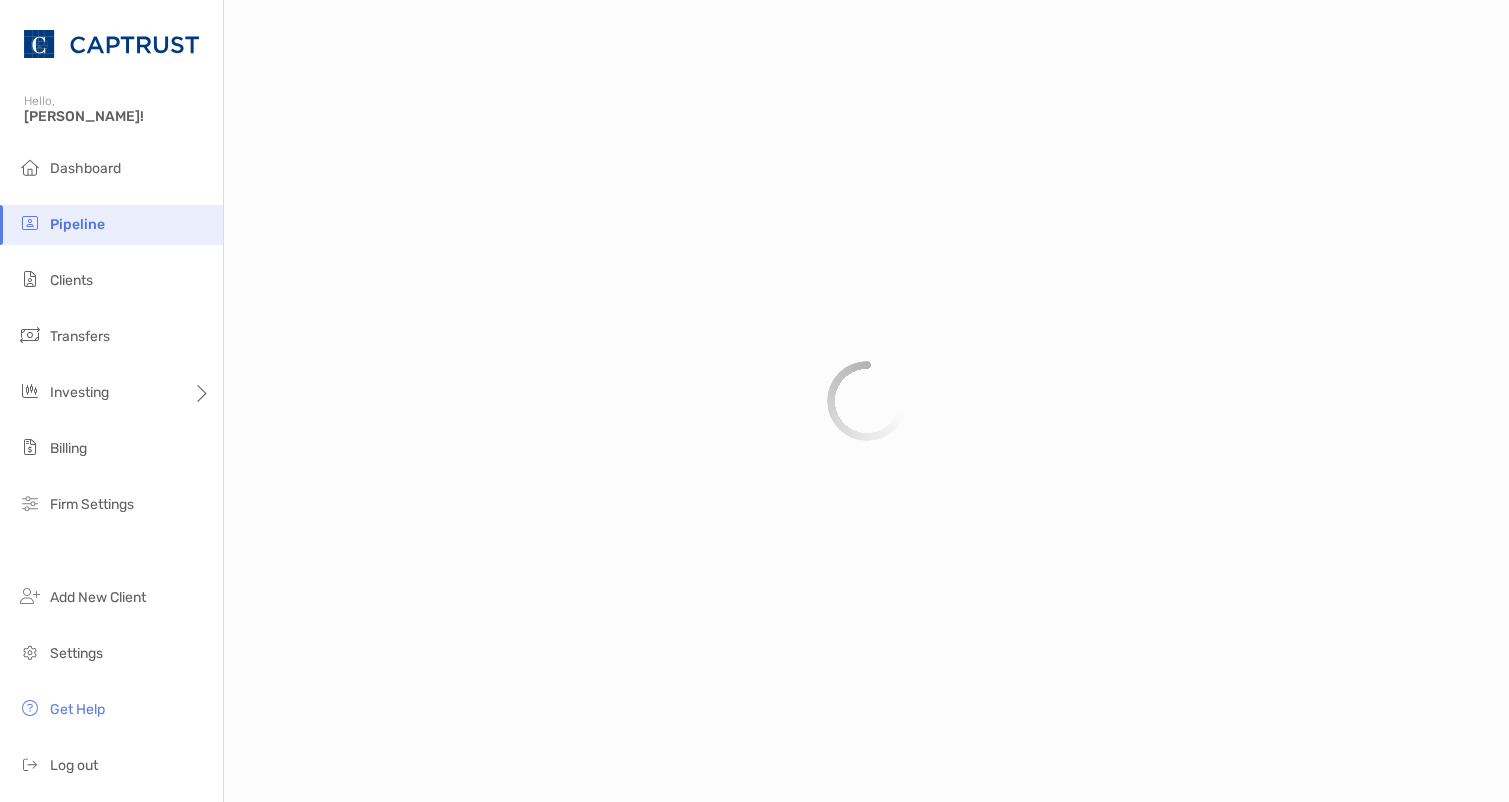 scroll, scrollTop: 0, scrollLeft: 0, axis: both 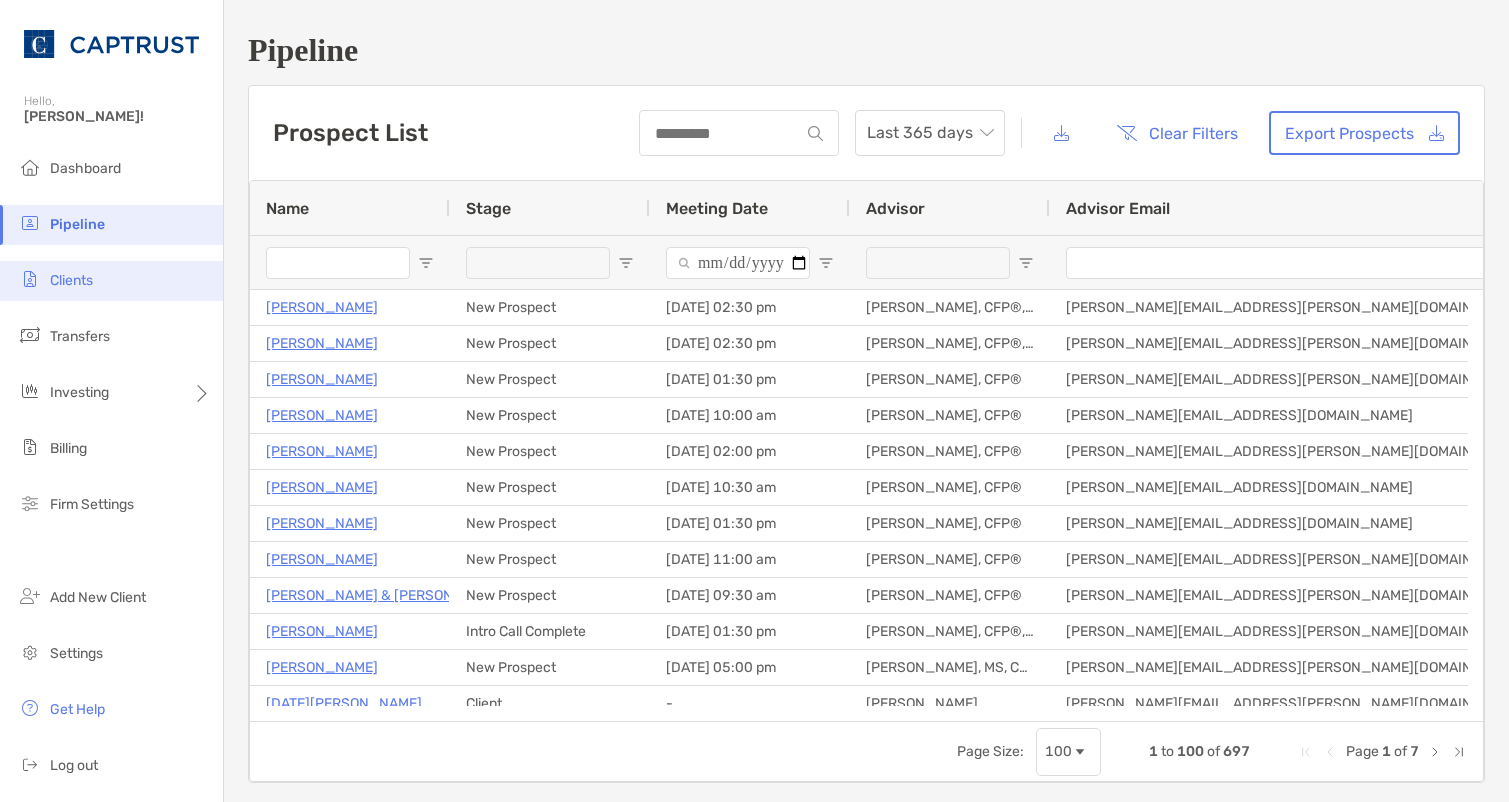click on "Clients" at bounding box center [71, 280] 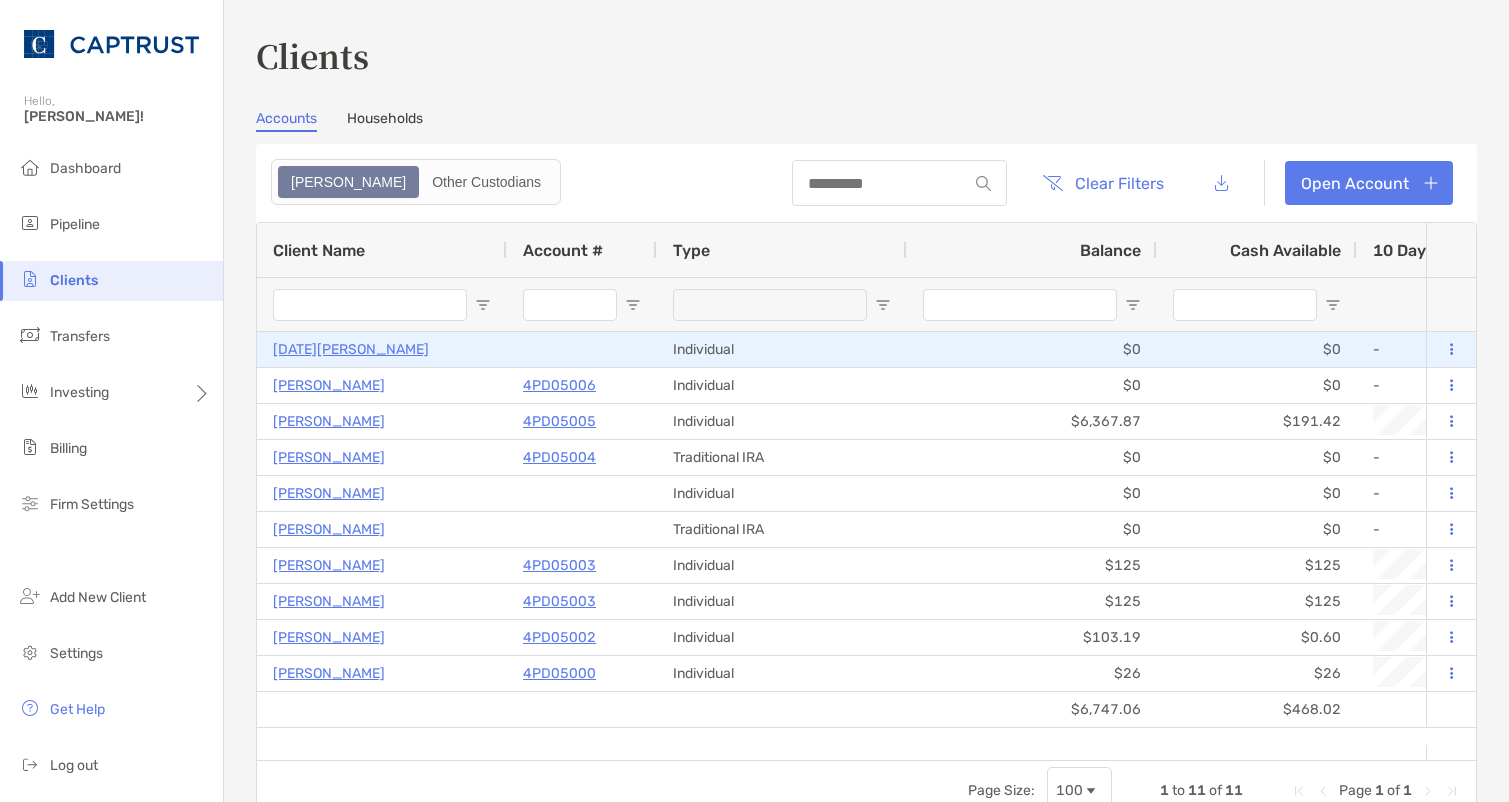 click on "[DATE][PERSON_NAME]" at bounding box center (351, 349) 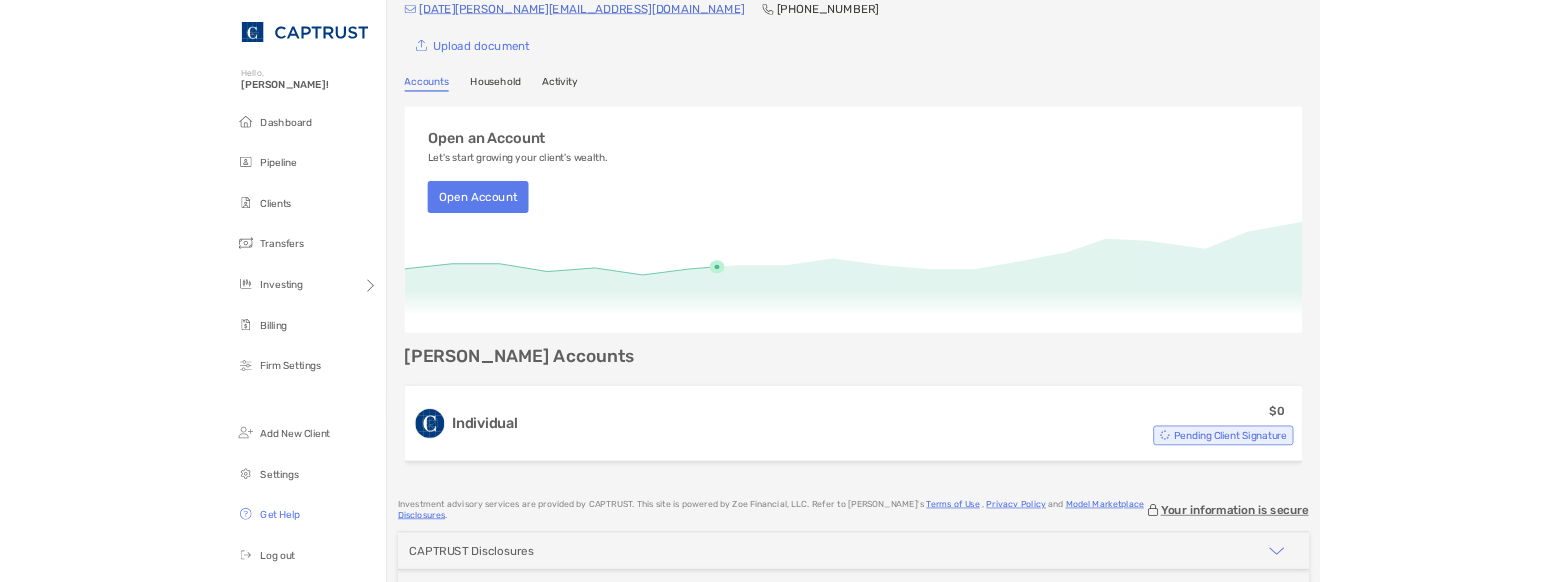 scroll, scrollTop: 73, scrollLeft: 0, axis: vertical 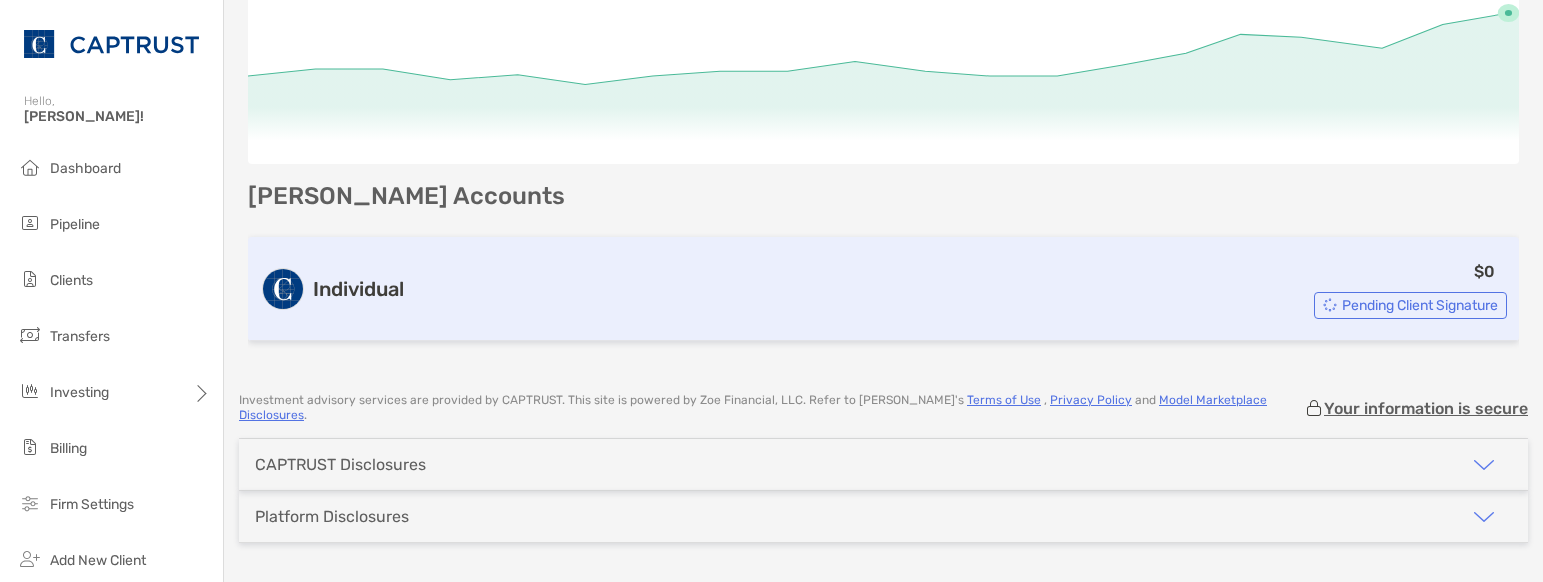 click on "Individual $0 Pending Client Signature" at bounding box center [883, 289] 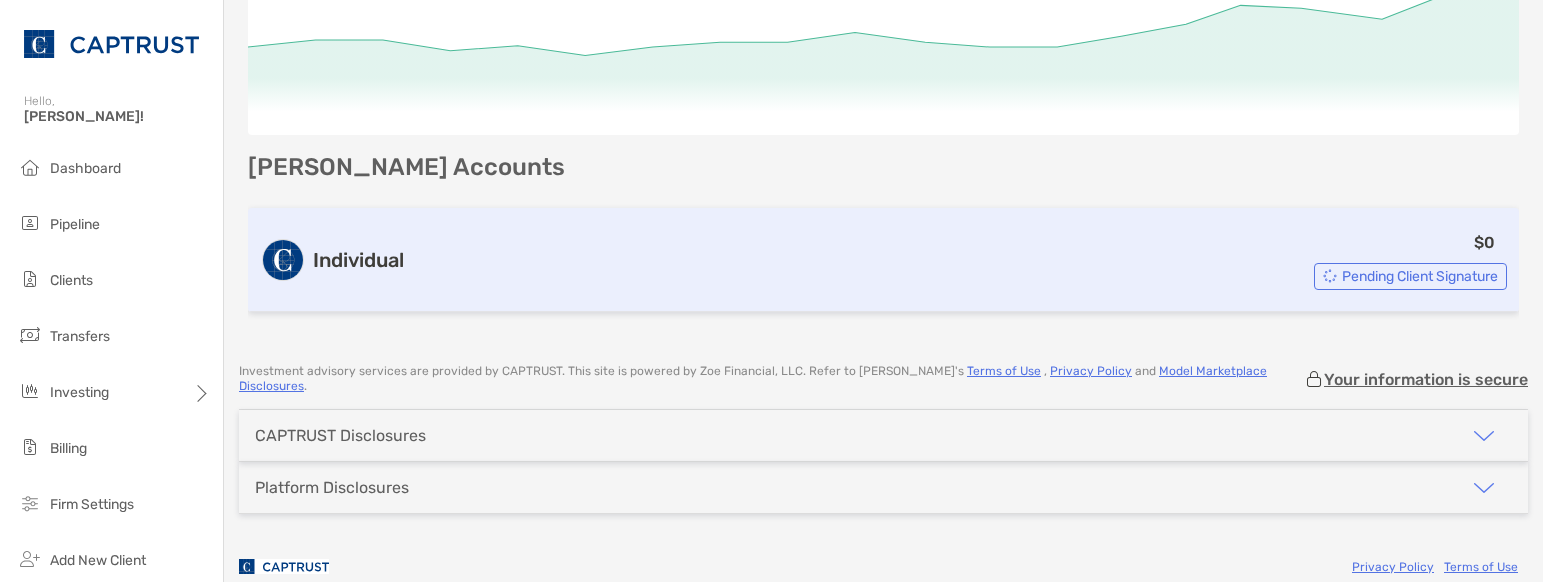scroll, scrollTop: 0, scrollLeft: 0, axis: both 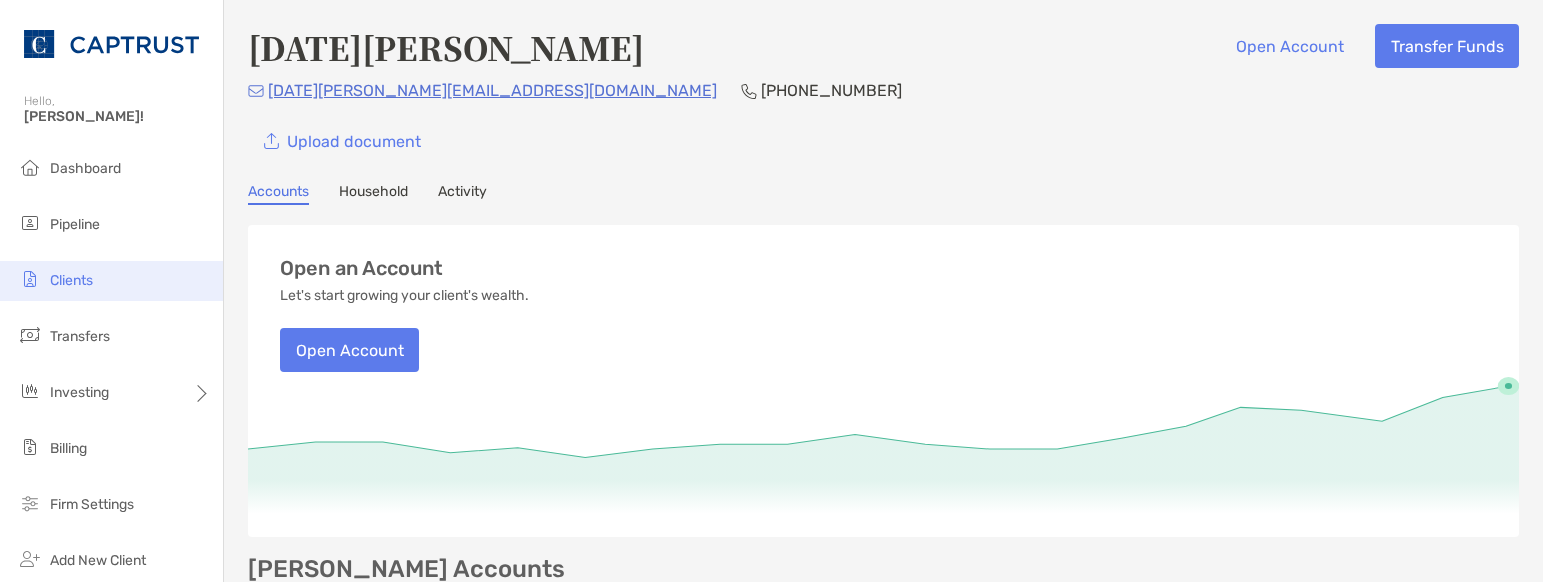 click on "Clients" at bounding box center (71, 280) 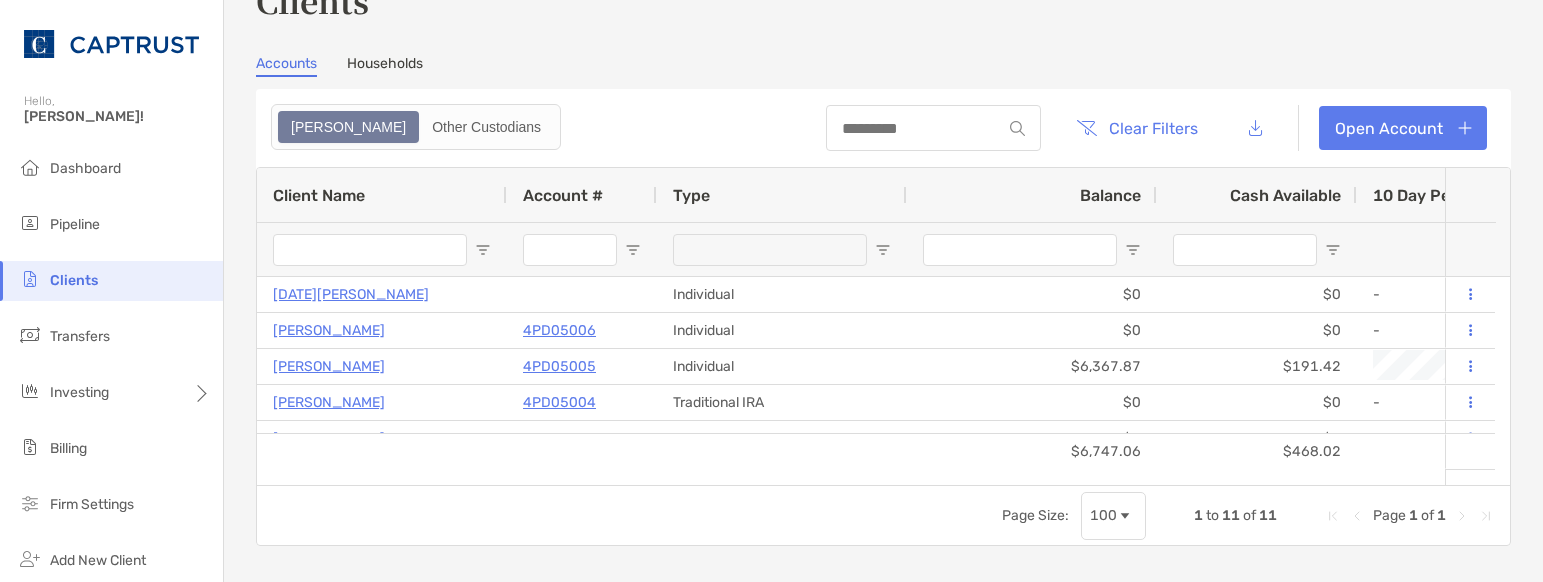 scroll, scrollTop: 100, scrollLeft: 0, axis: vertical 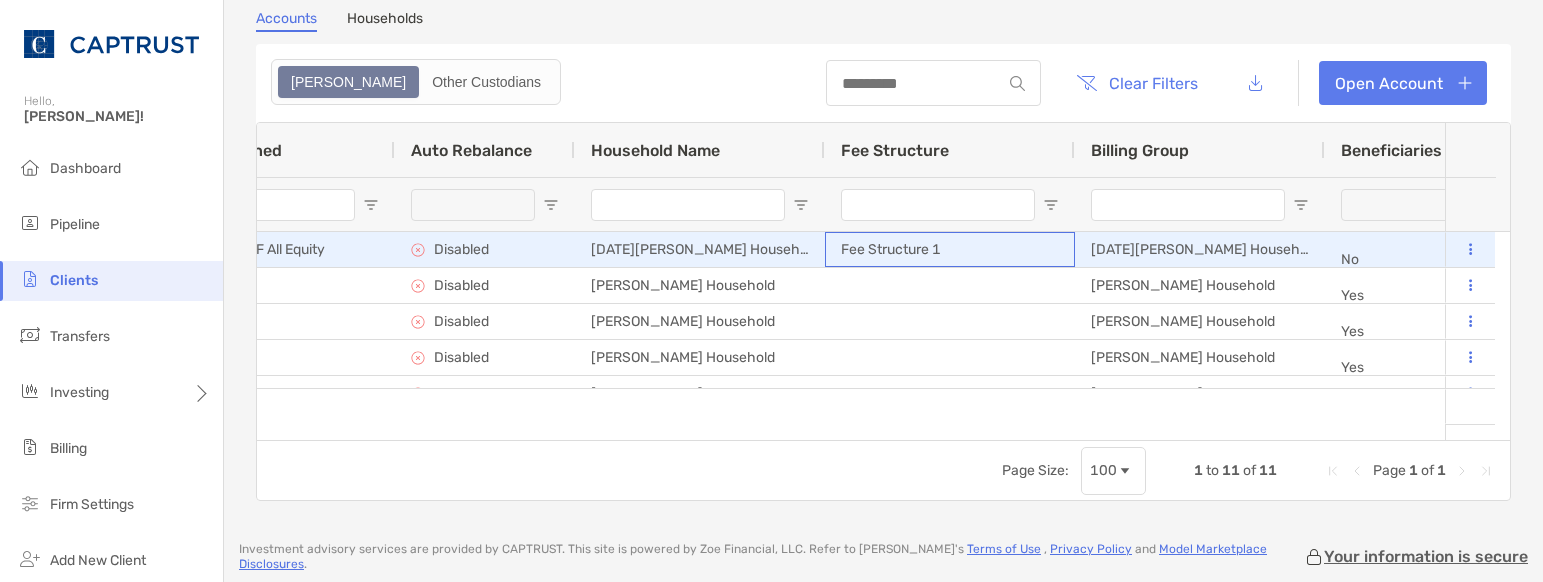 click on "Fee Structure 1" at bounding box center [950, 249] 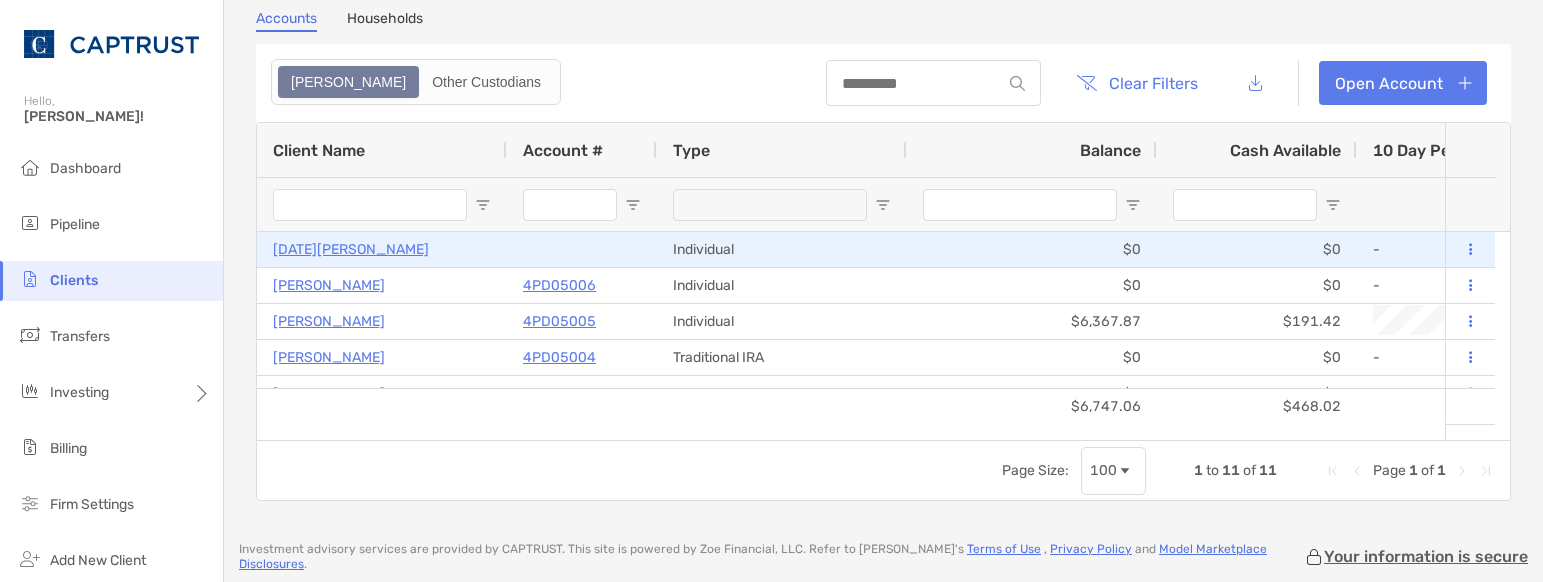 click on "[DATE][PERSON_NAME]" at bounding box center (351, 249) 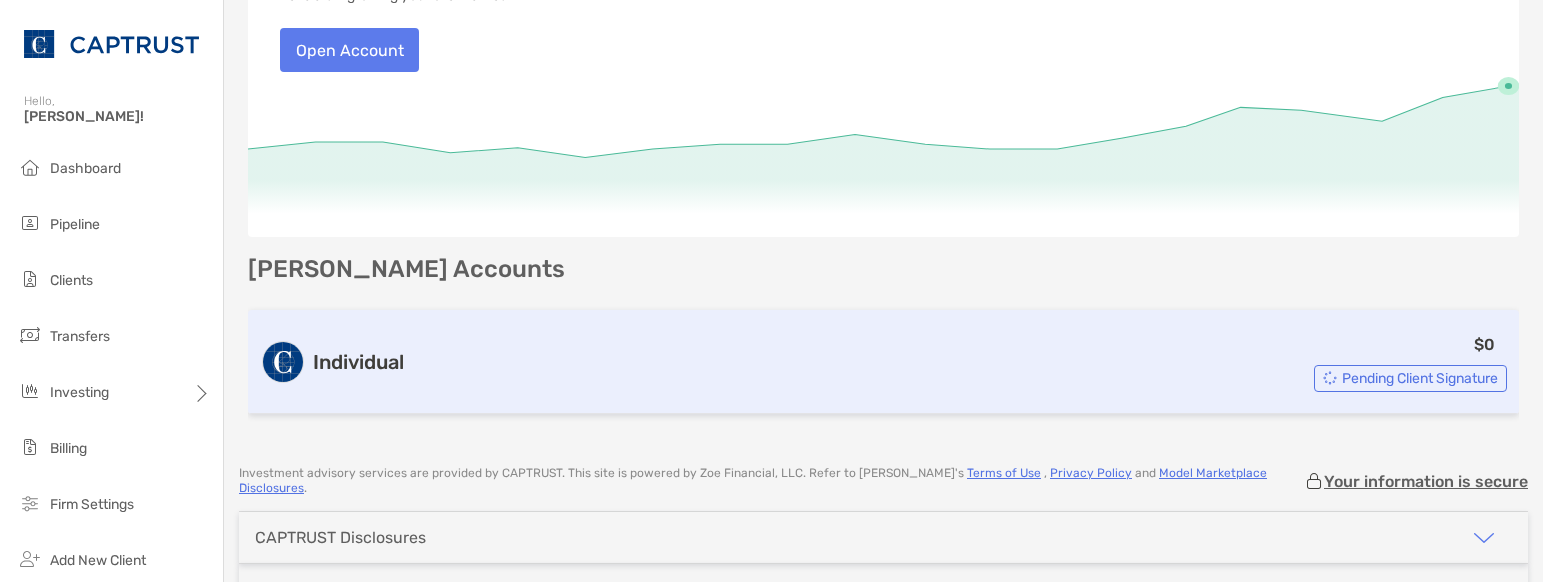 click on "$0 Pending Client Signature" at bounding box center [959, 362] 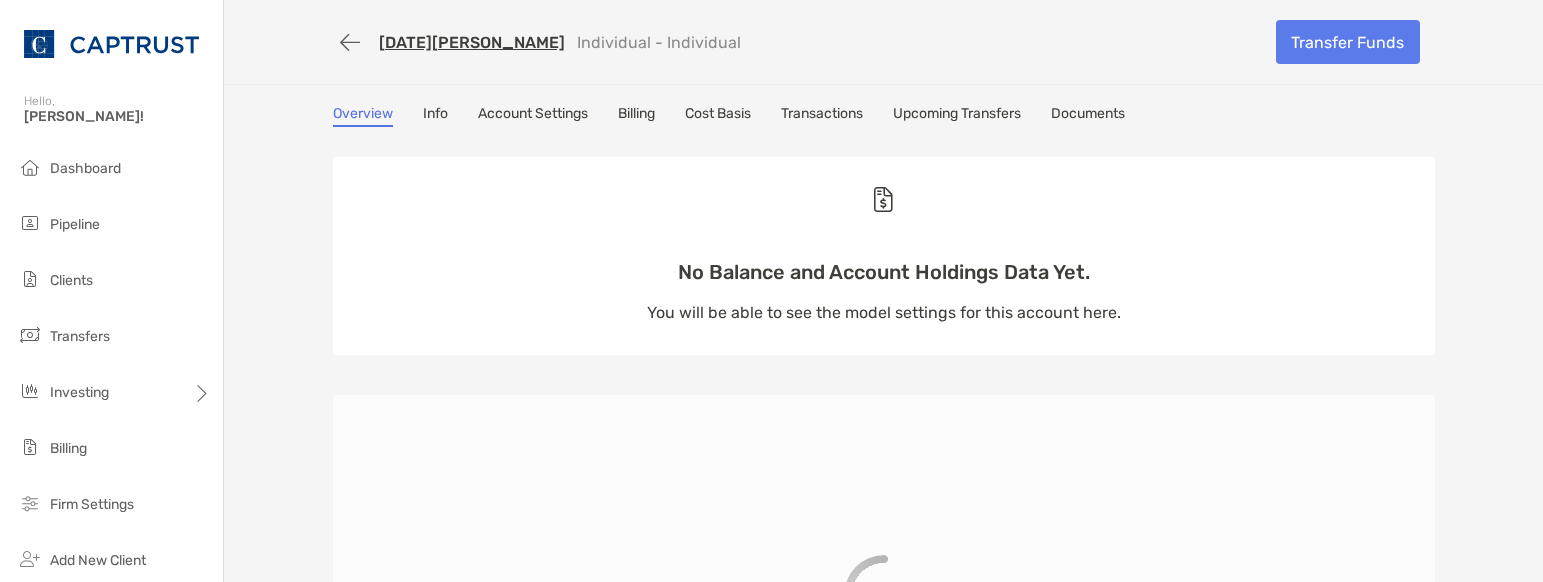 click on "Documents" at bounding box center (1088, 116) 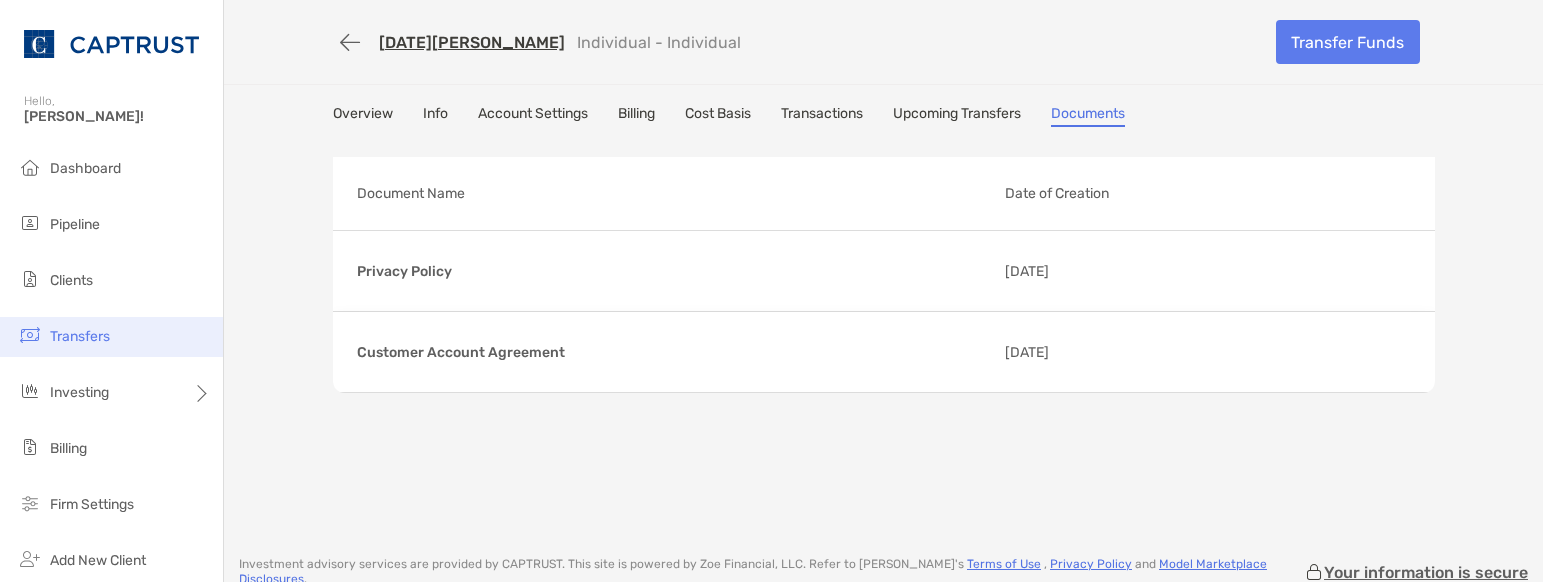 scroll, scrollTop: 0, scrollLeft: 0, axis: both 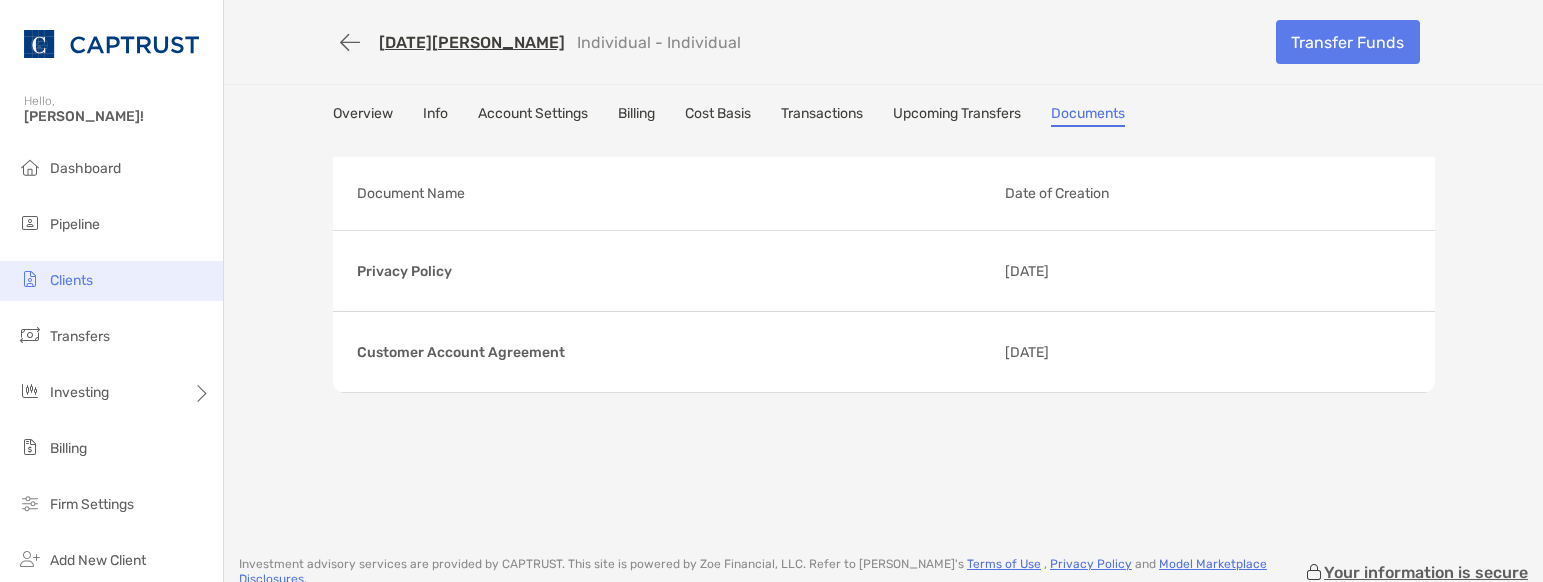 click on "Clients" at bounding box center [71, 280] 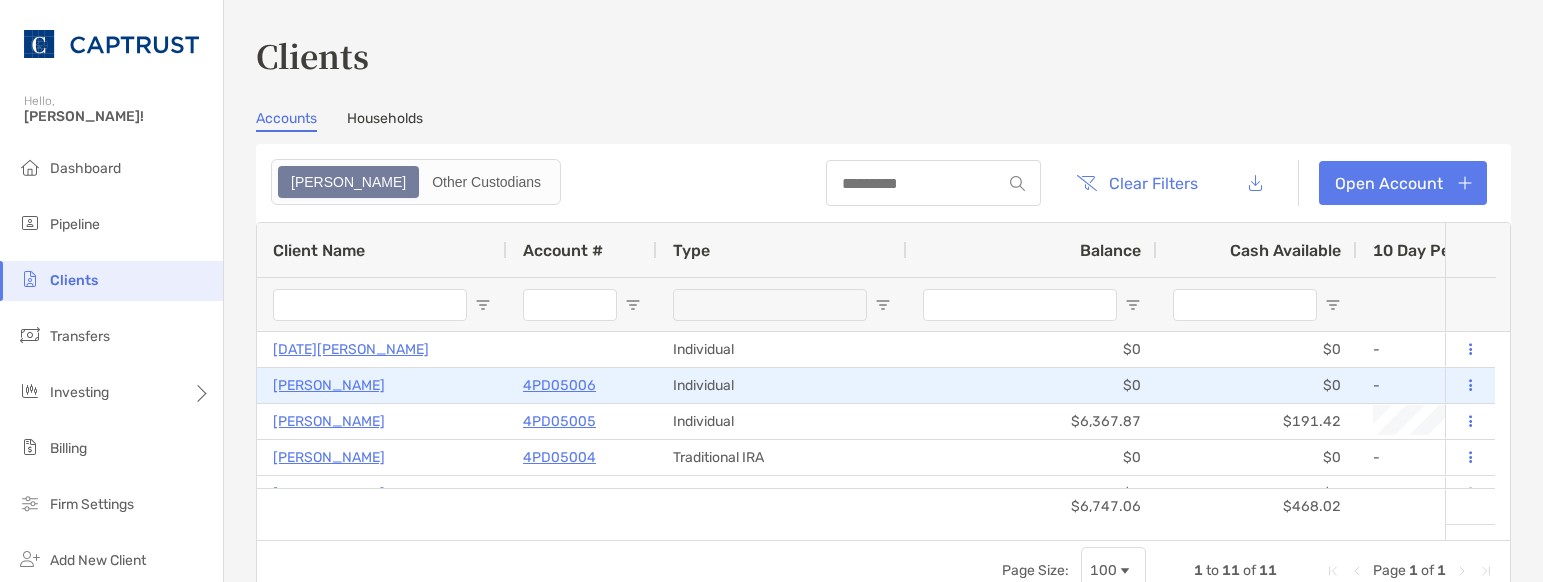 click on "[PERSON_NAME]" at bounding box center (329, 385) 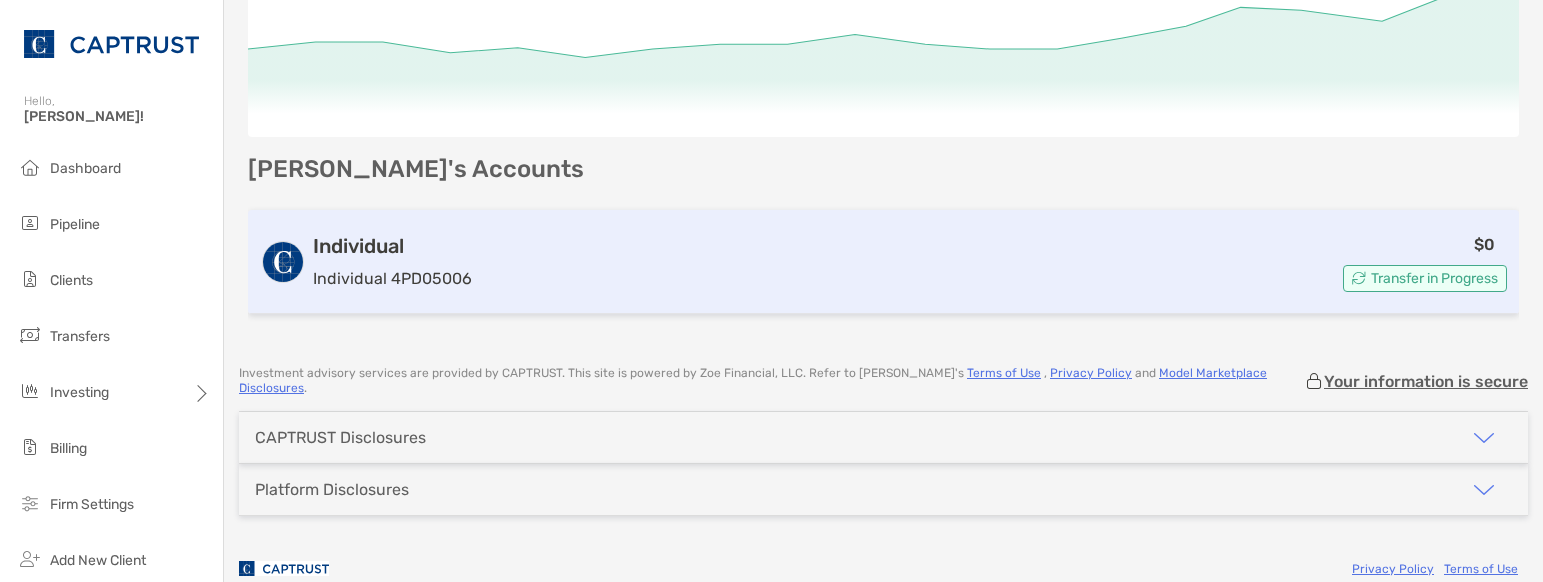 scroll, scrollTop: 300, scrollLeft: 0, axis: vertical 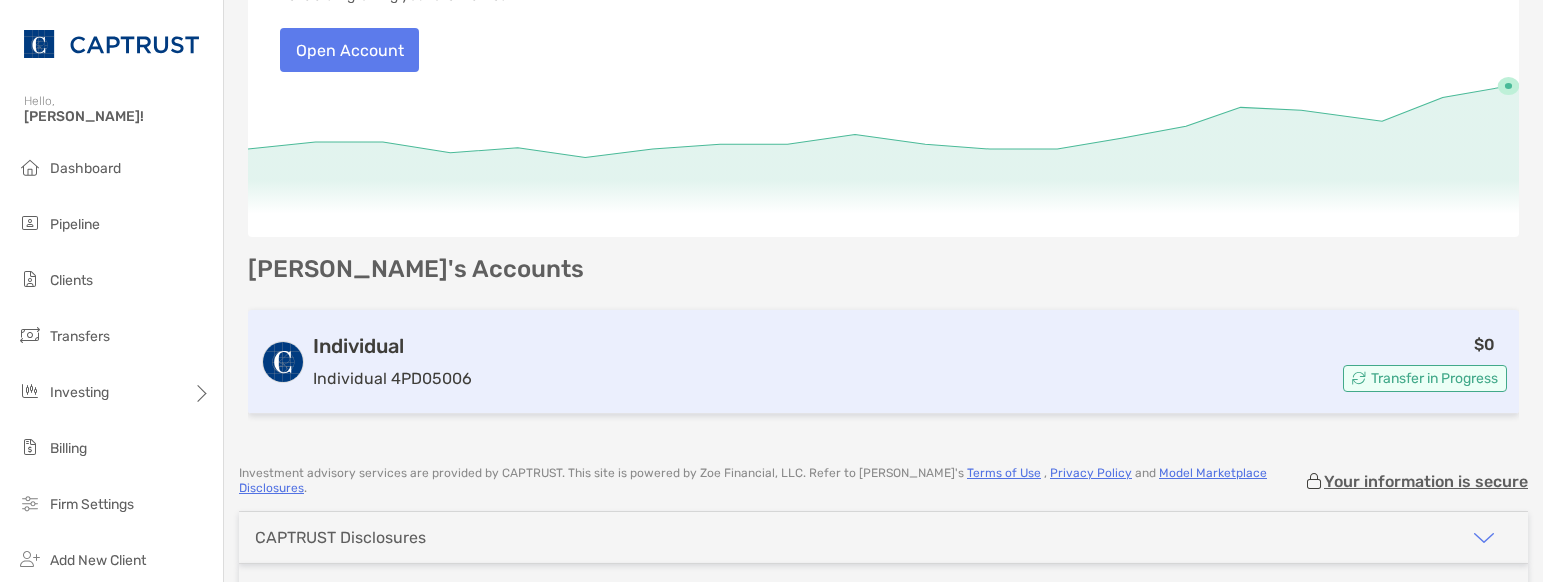 click on "Individual   4PD05006" at bounding box center (392, 378) 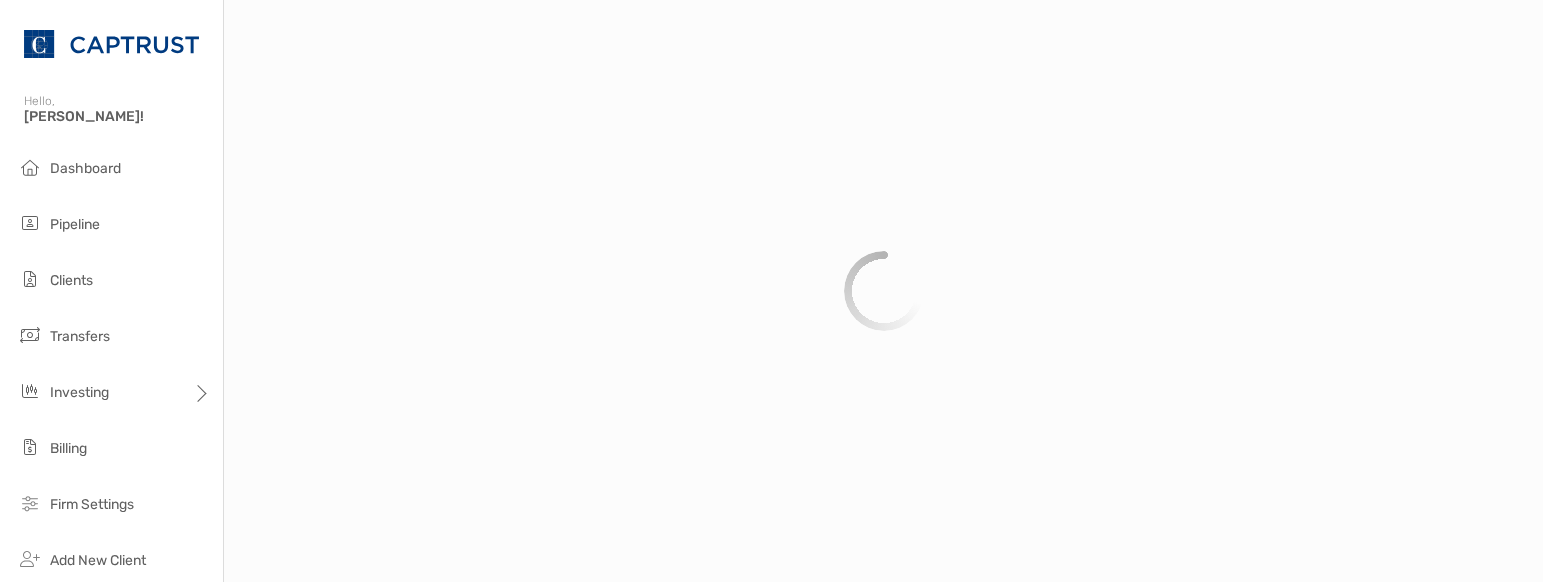 scroll, scrollTop: 0, scrollLeft: 0, axis: both 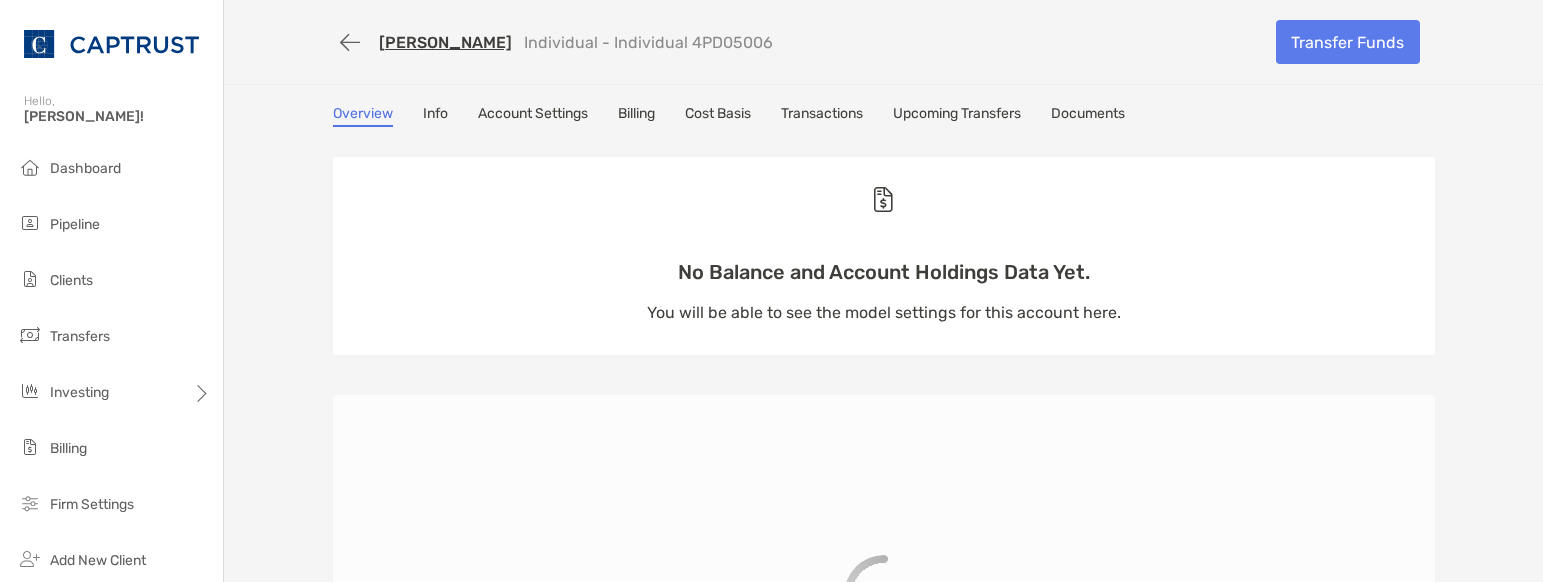 click on "Account Settings" at bounding box center [533, 116] 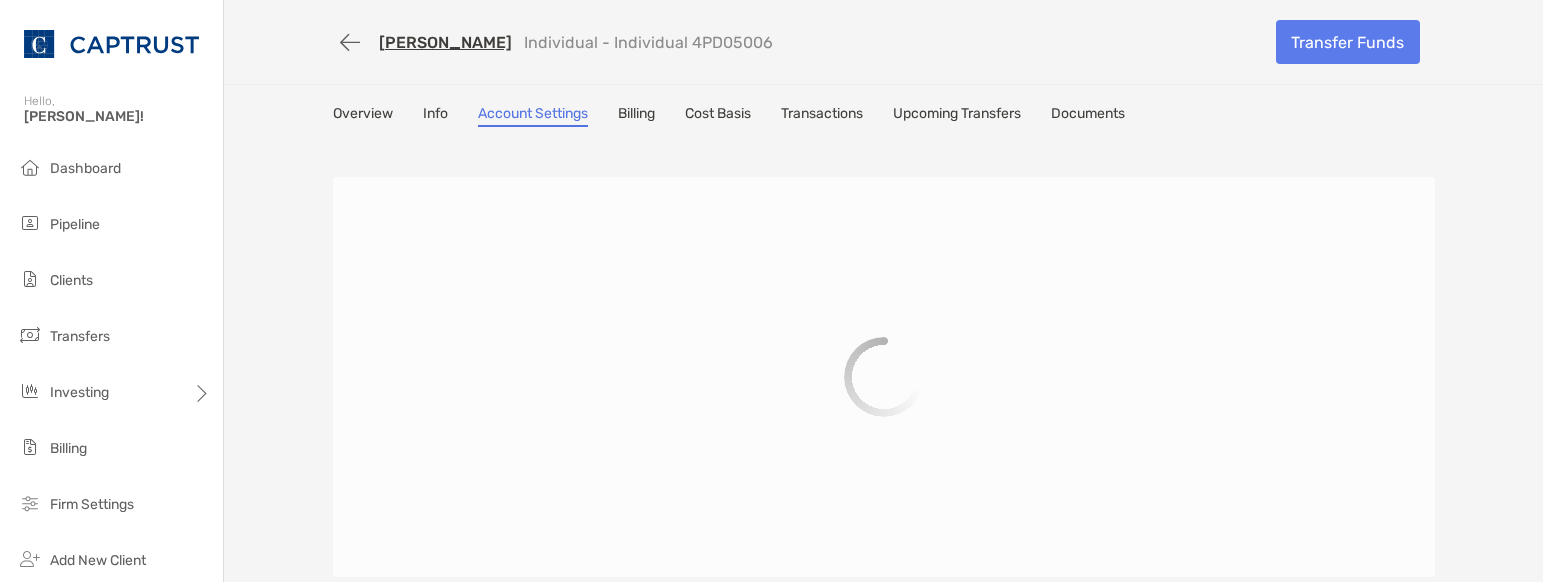 click on "Info" at bounding box center [435, 116] 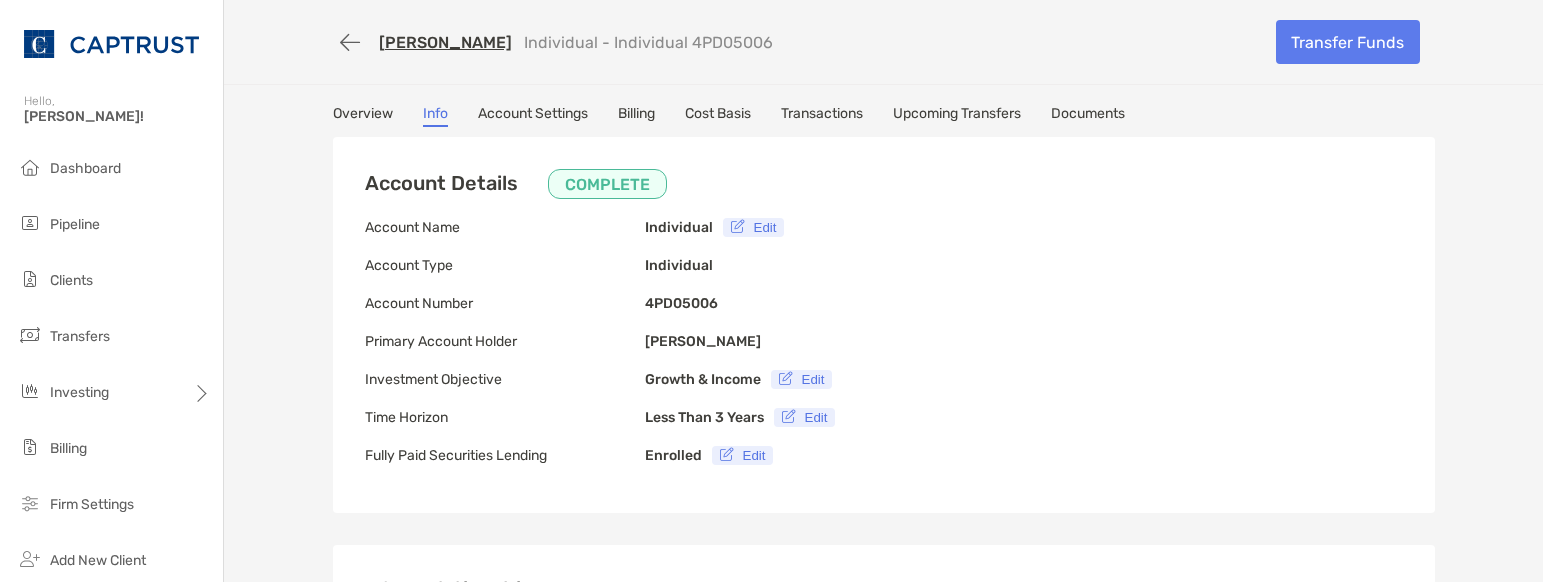 type on "**********" 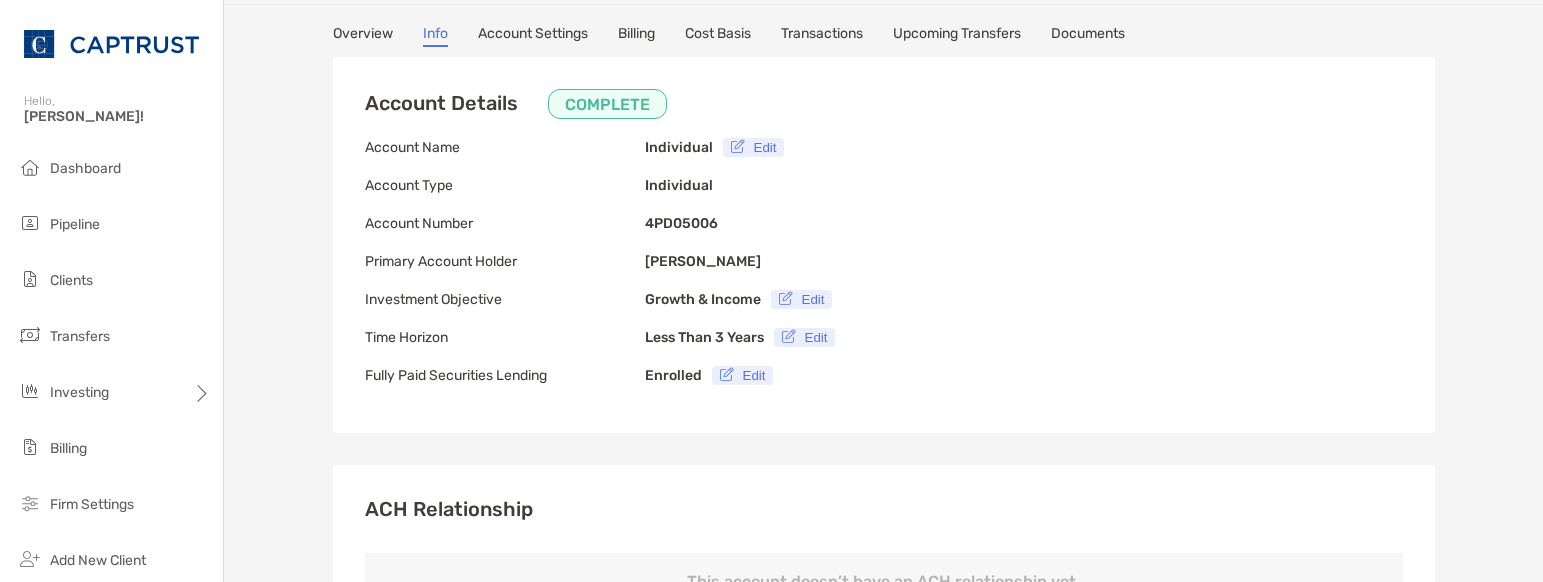 scroll, scrollTop: 0, scrollLeft: 0, axis: both 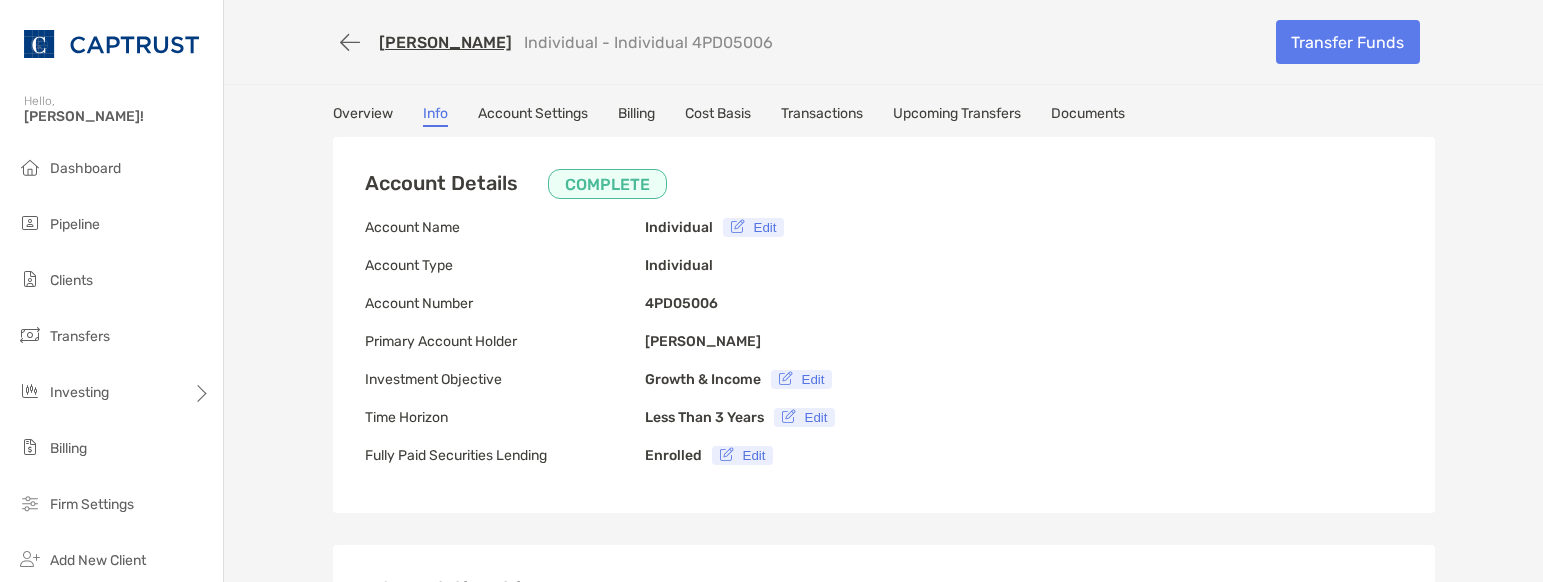 click on "Documents" at bounding box center [1088, 116] 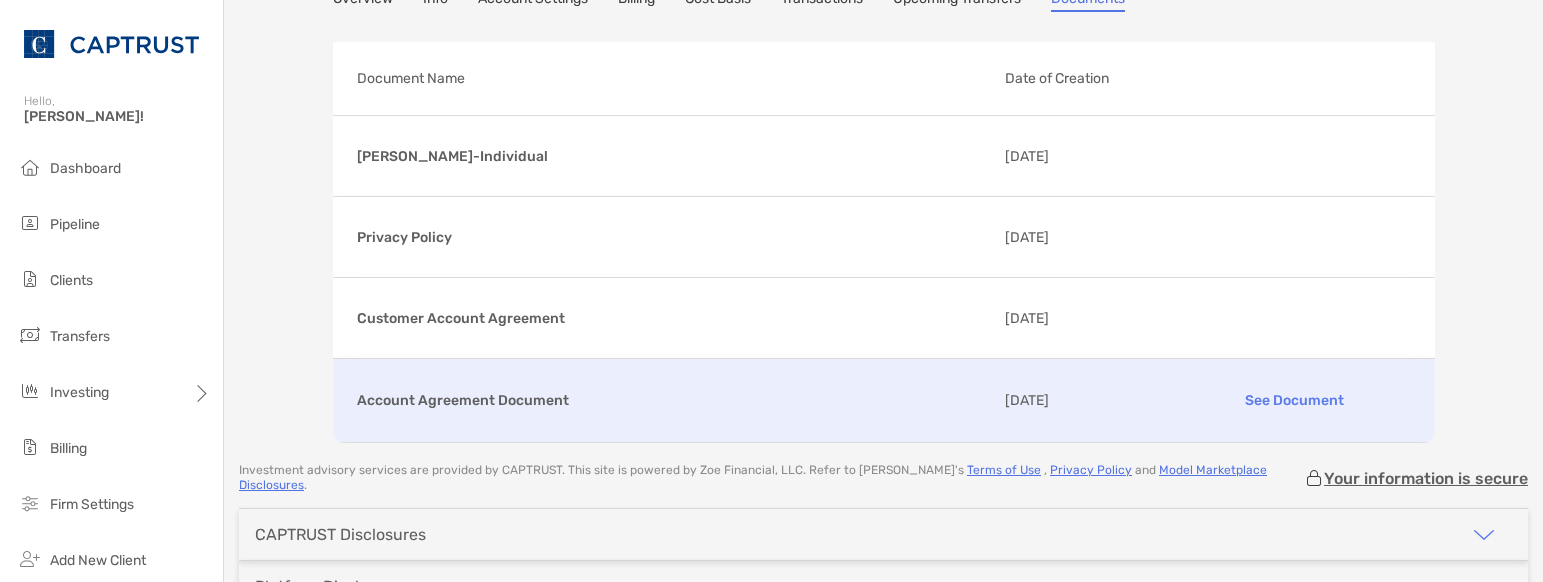 scroll, scrollTop: 0, scrollLeft: 0, axis: both 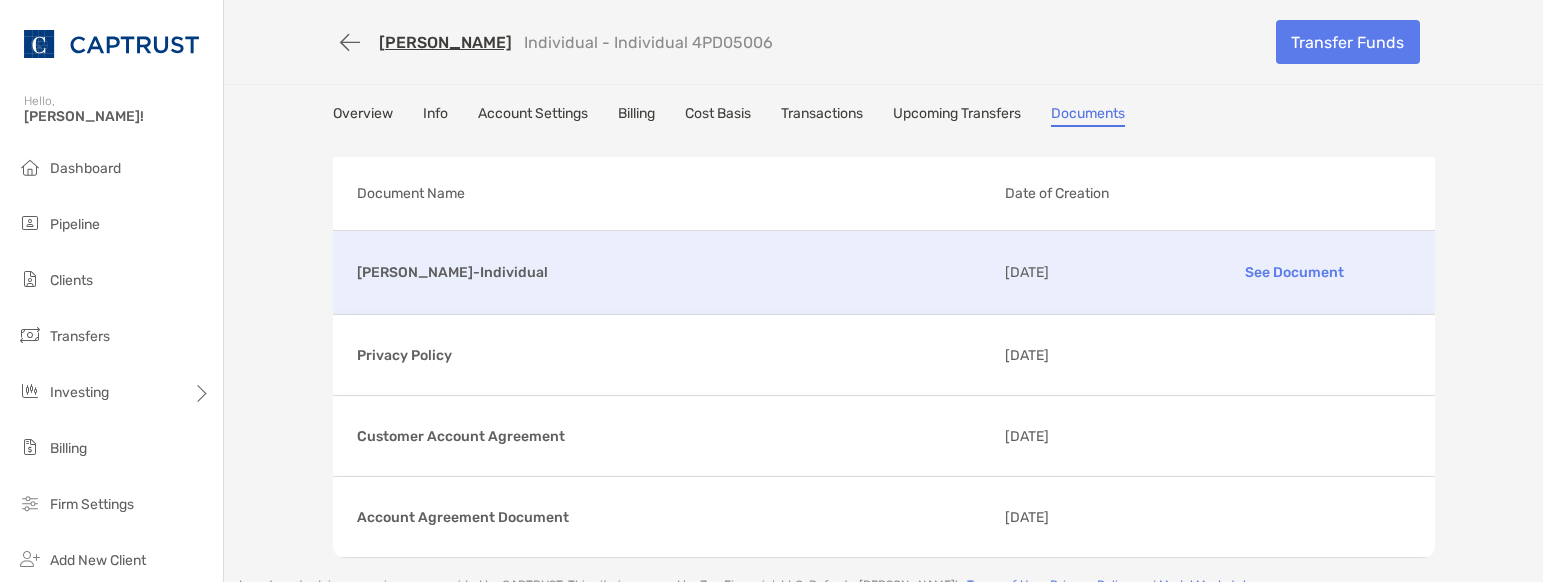 click on "Ronald Knight-Individual" at bounding box center (673, 272) 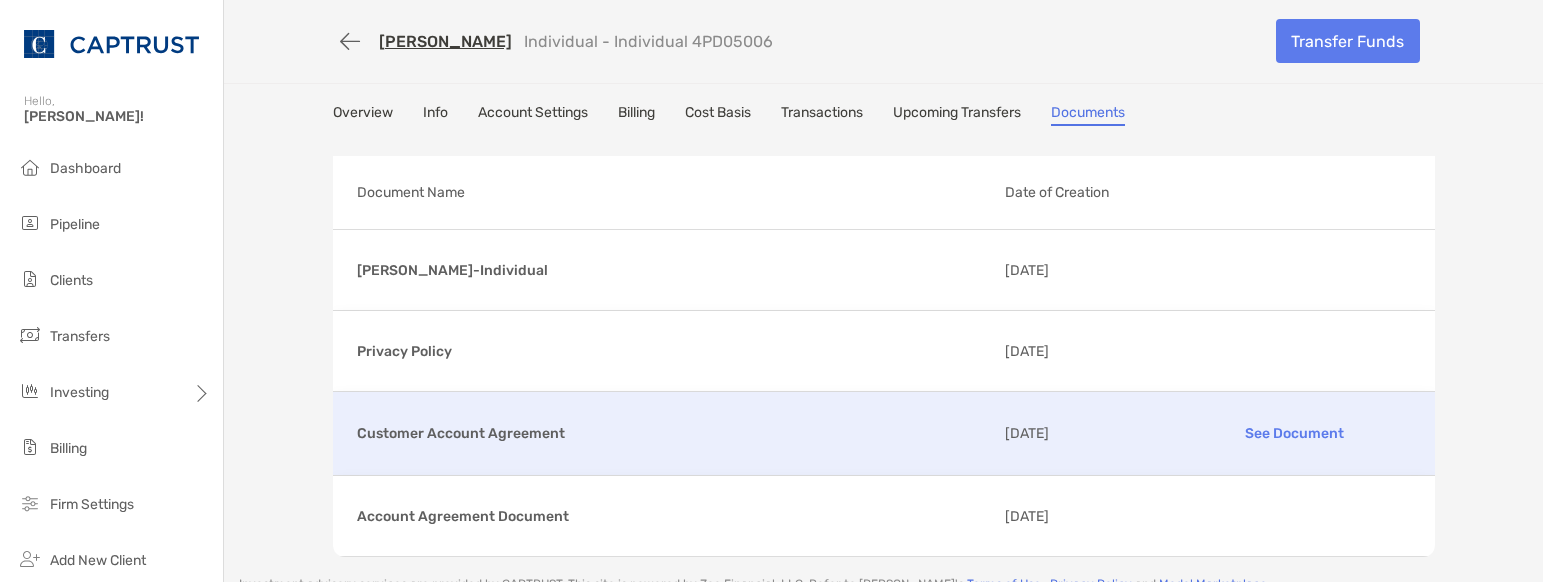 scroll, scrollTop: 0, scrollLeft: 0, axis: both 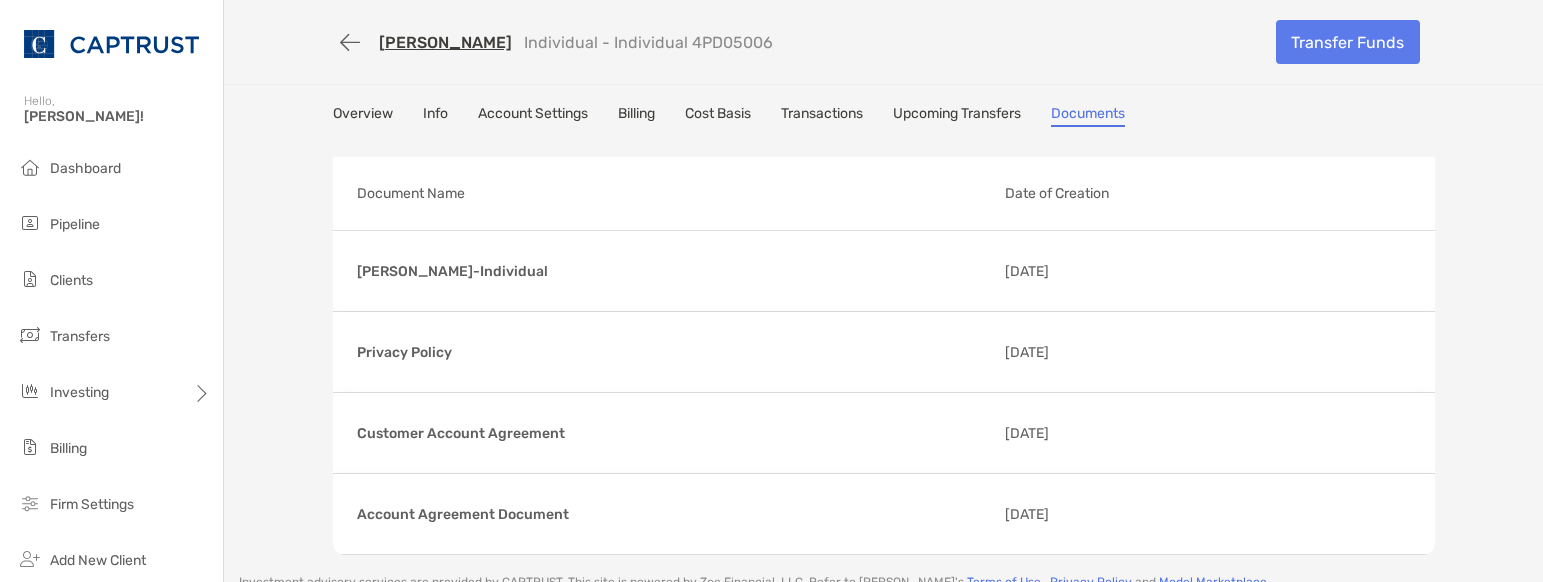 click on "Transactions" at bounding box center (822, 116) 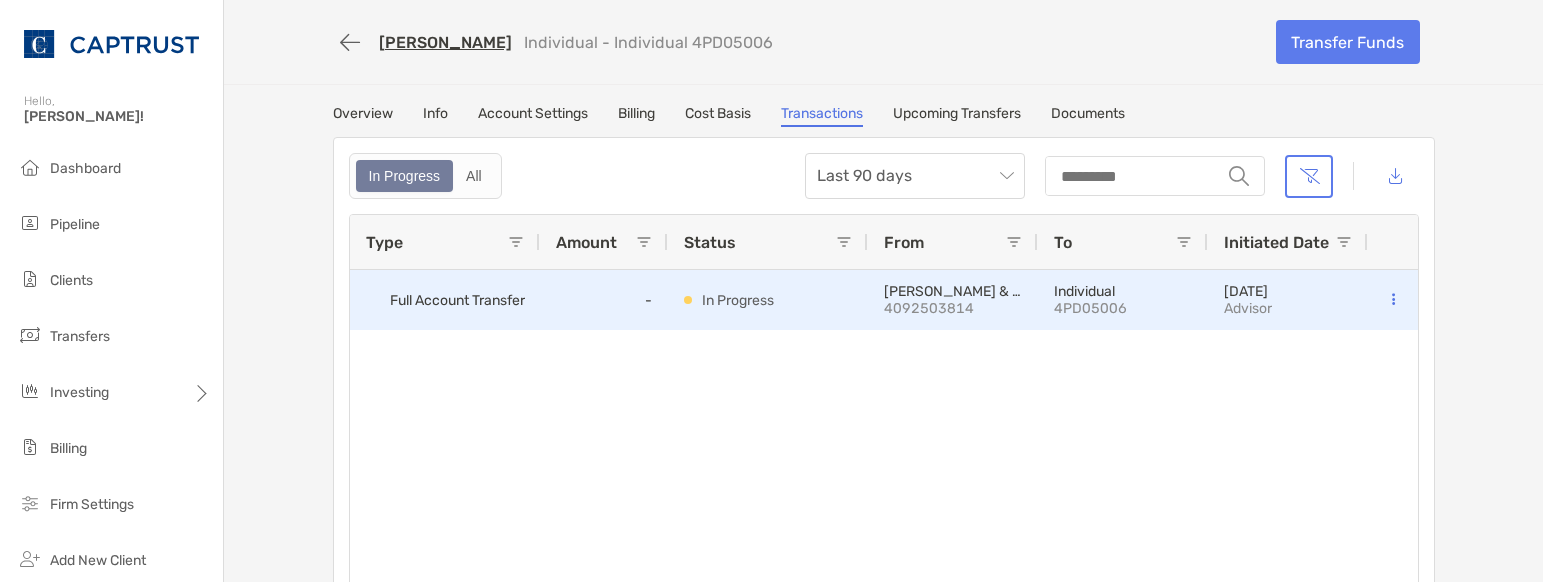 click at bounding box center (1394, 300) 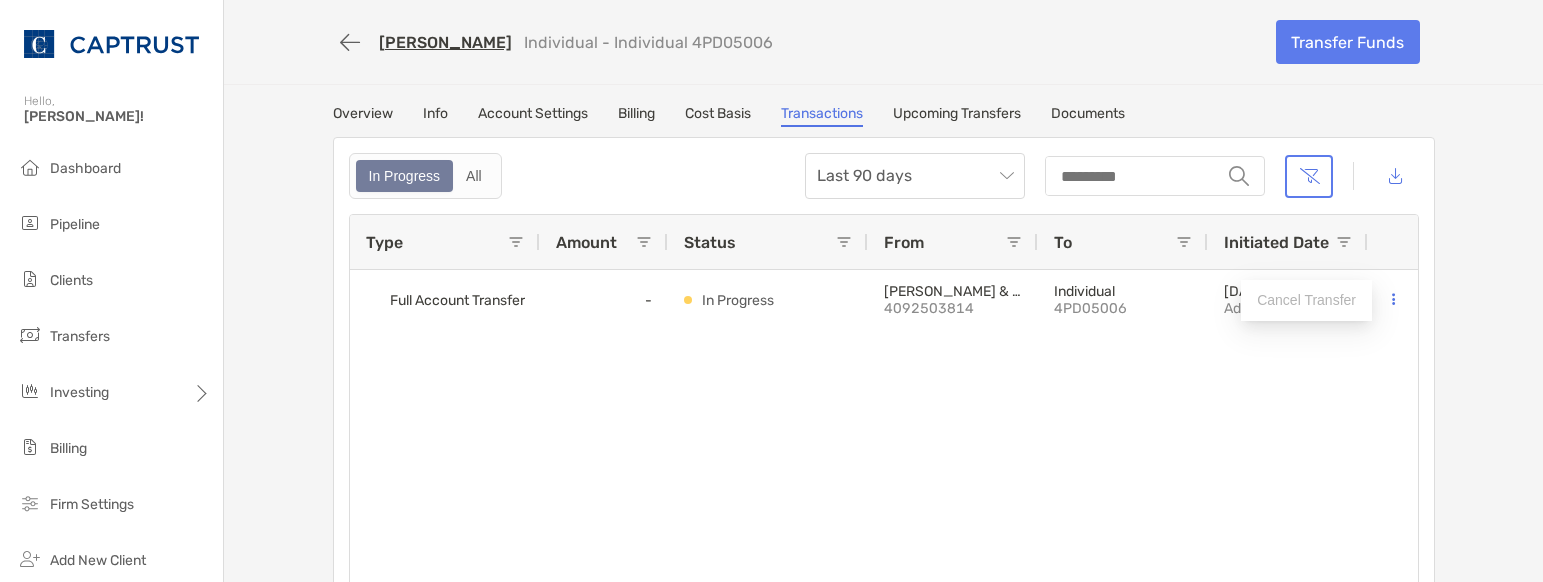 click on "Full Account Transfer - In Progress EDWARD D. JONES & CO.  4092503814 Individual 4PD05006 07/22/2025 Advisor" at bounding box center (884, 432) 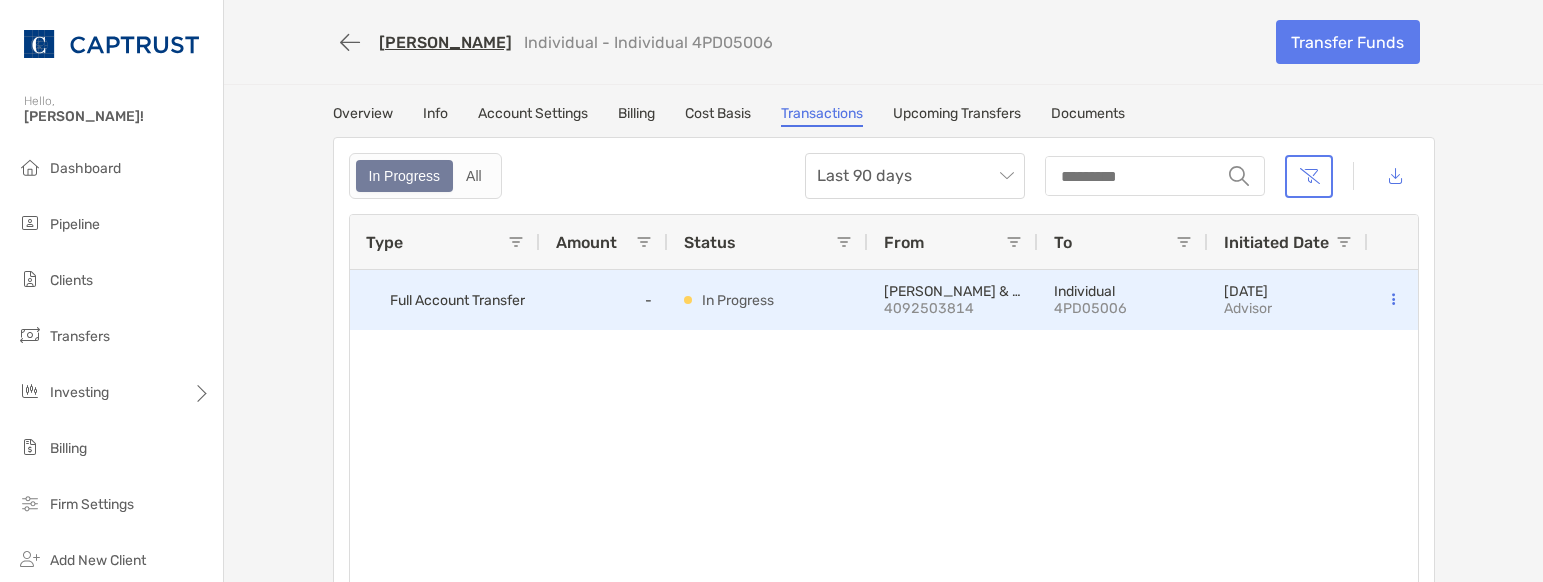 click on "-" at bounding box center [604, 300] 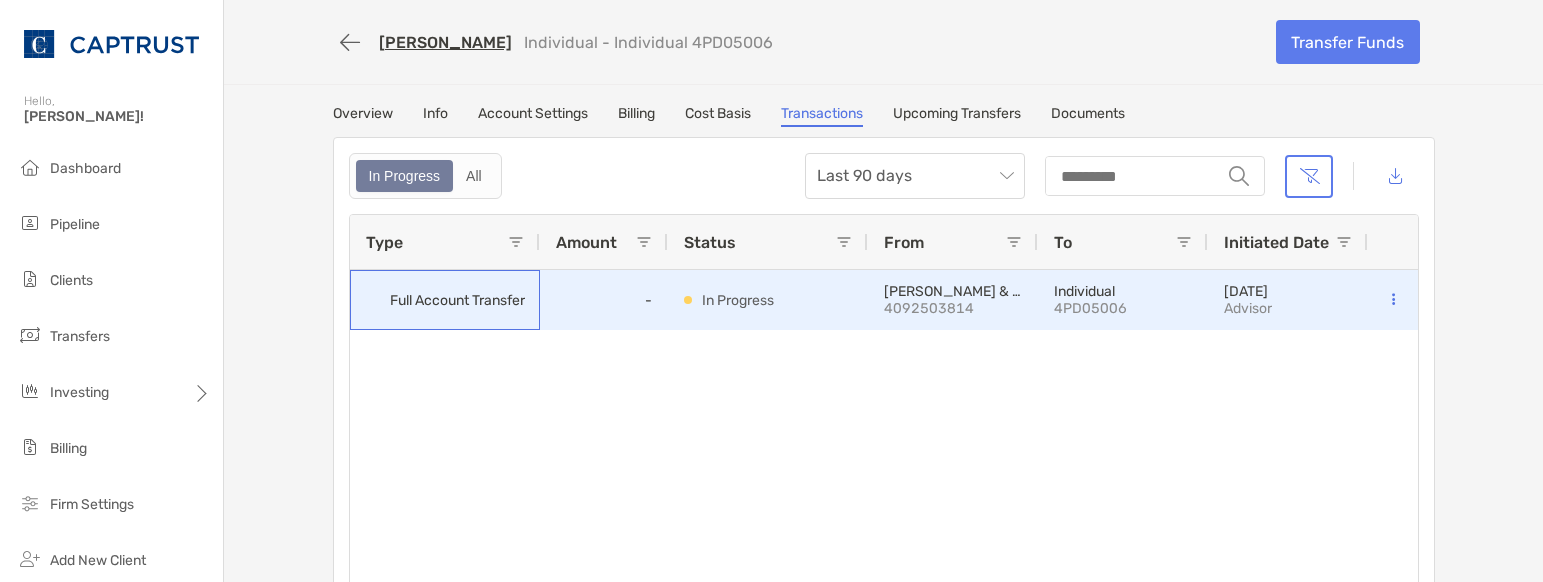 click on "Full Account Transfer" at bounding box center [457, 300] 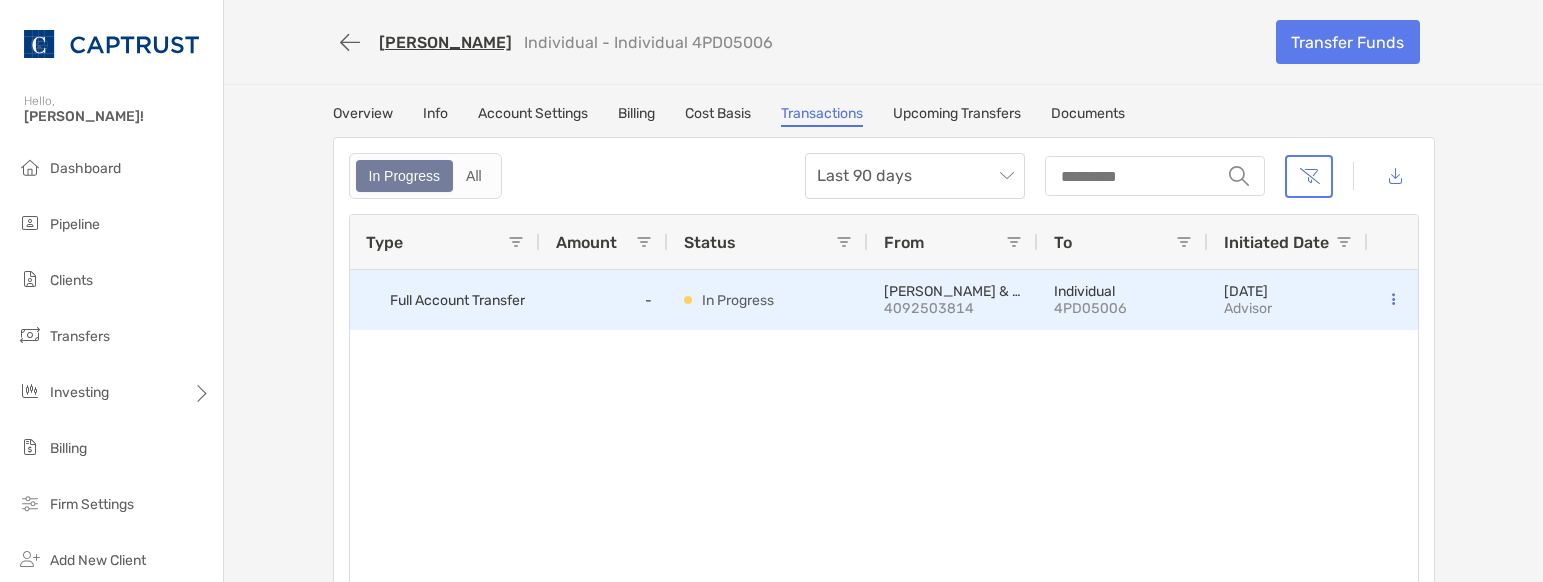 click on "EDWARD D. JONES & CO." at bounding box center [953, 291] 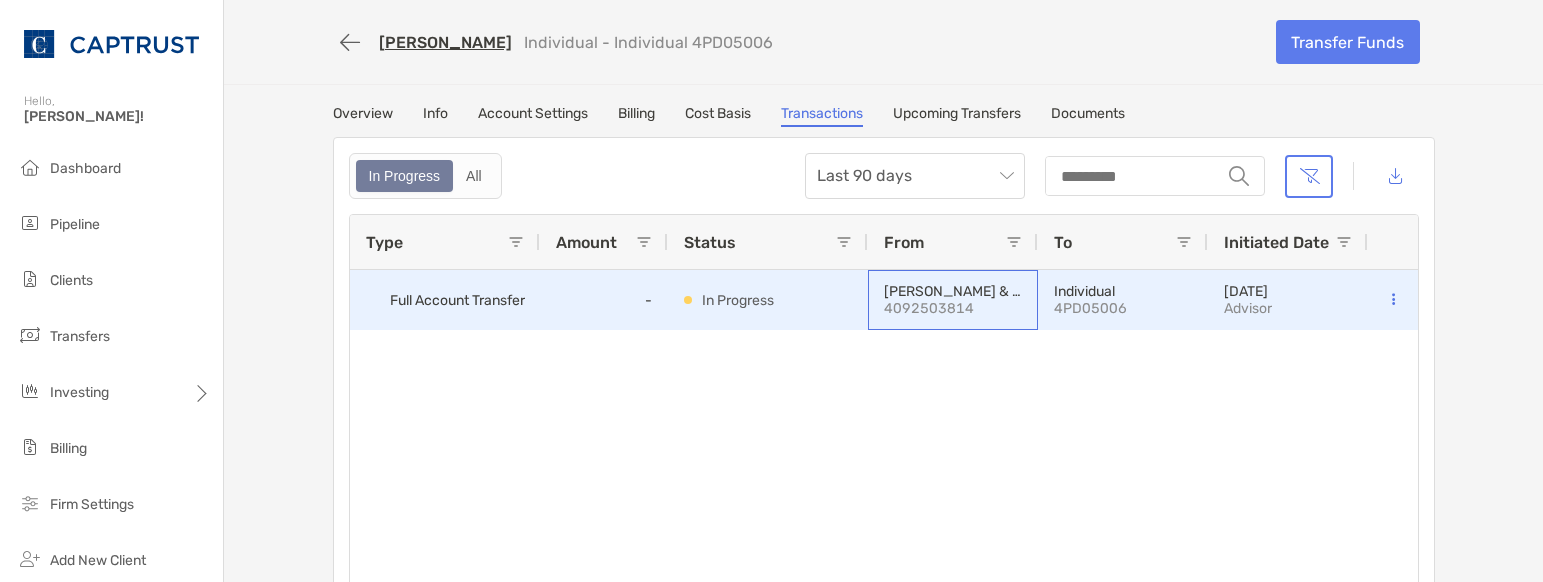 click on "EDWARD D. JONES & CO." at bounding box center [953, 291] 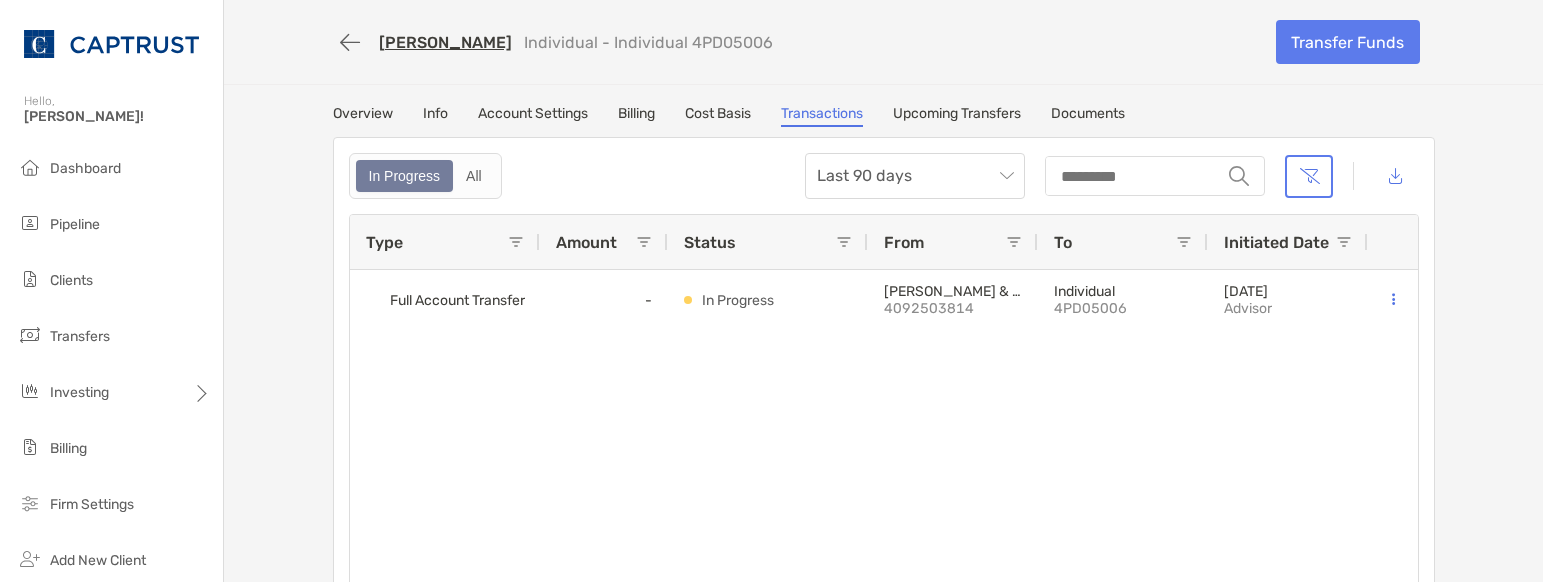 click on "Account Settings" at bounding box center (533, 116) 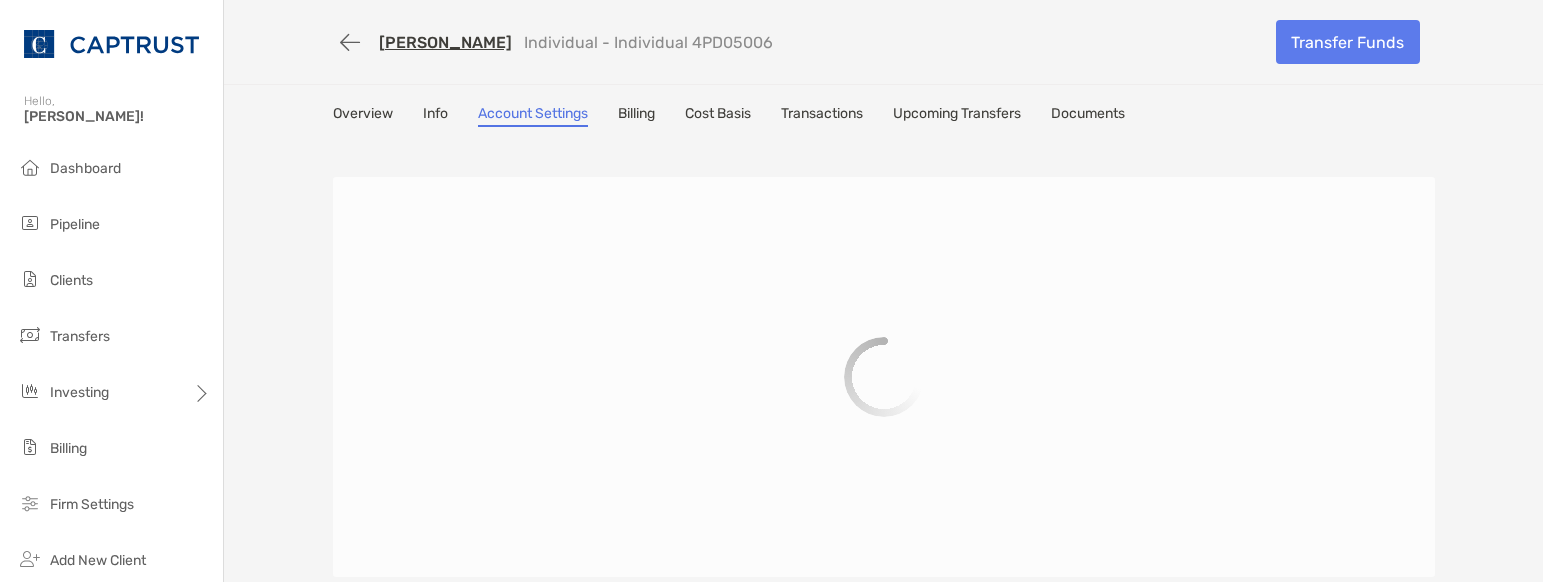click on "Info" at bounding box center [435, 116] 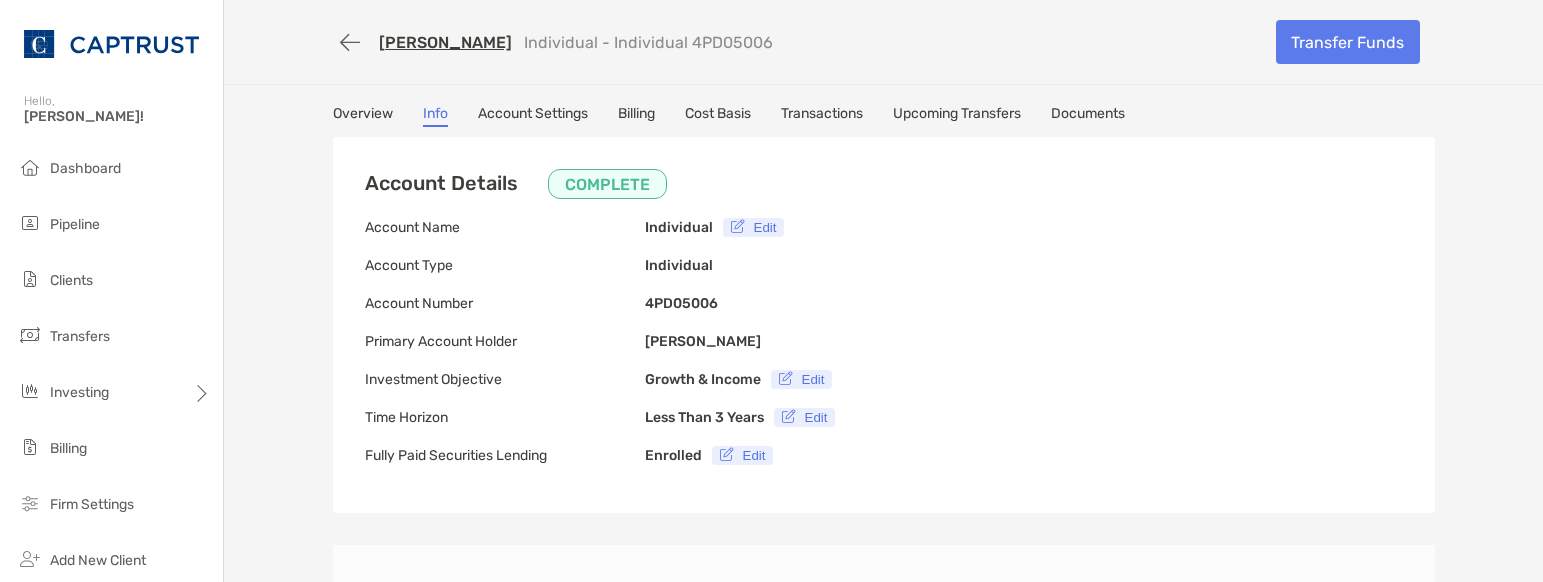 type on "**********" 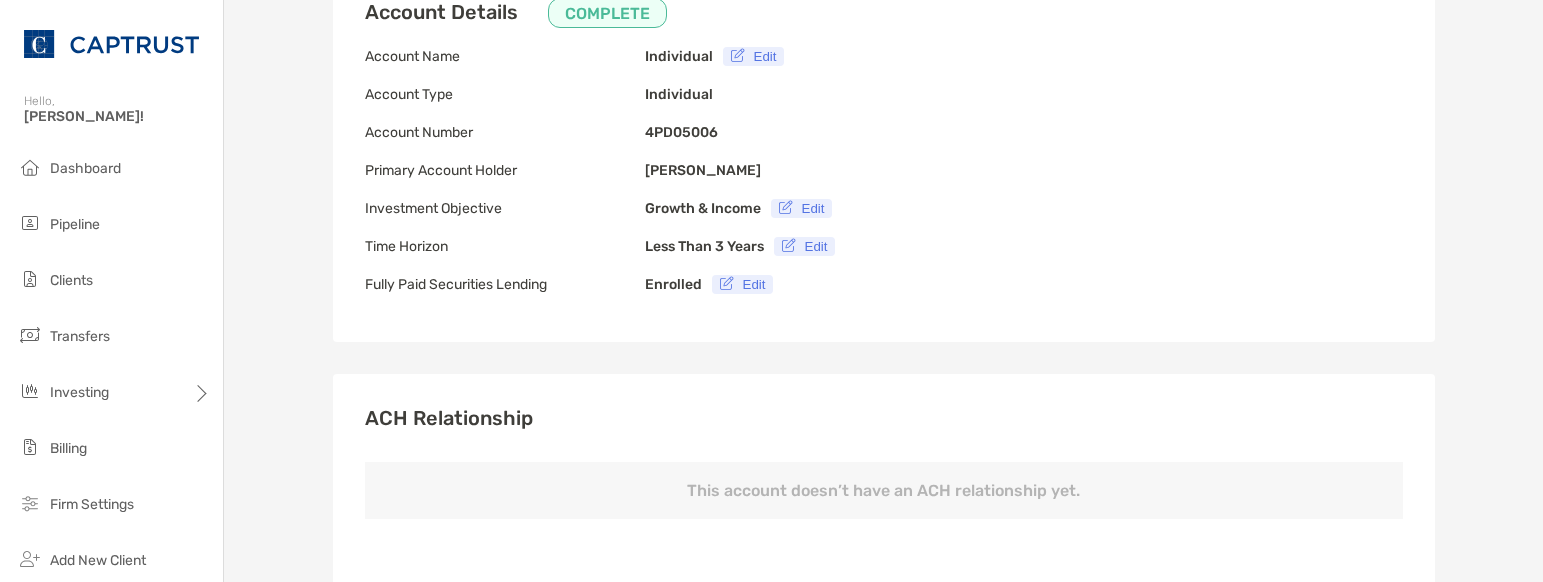 scroll, scrollTop: 200, scrollLeft: 0, axis: vertical 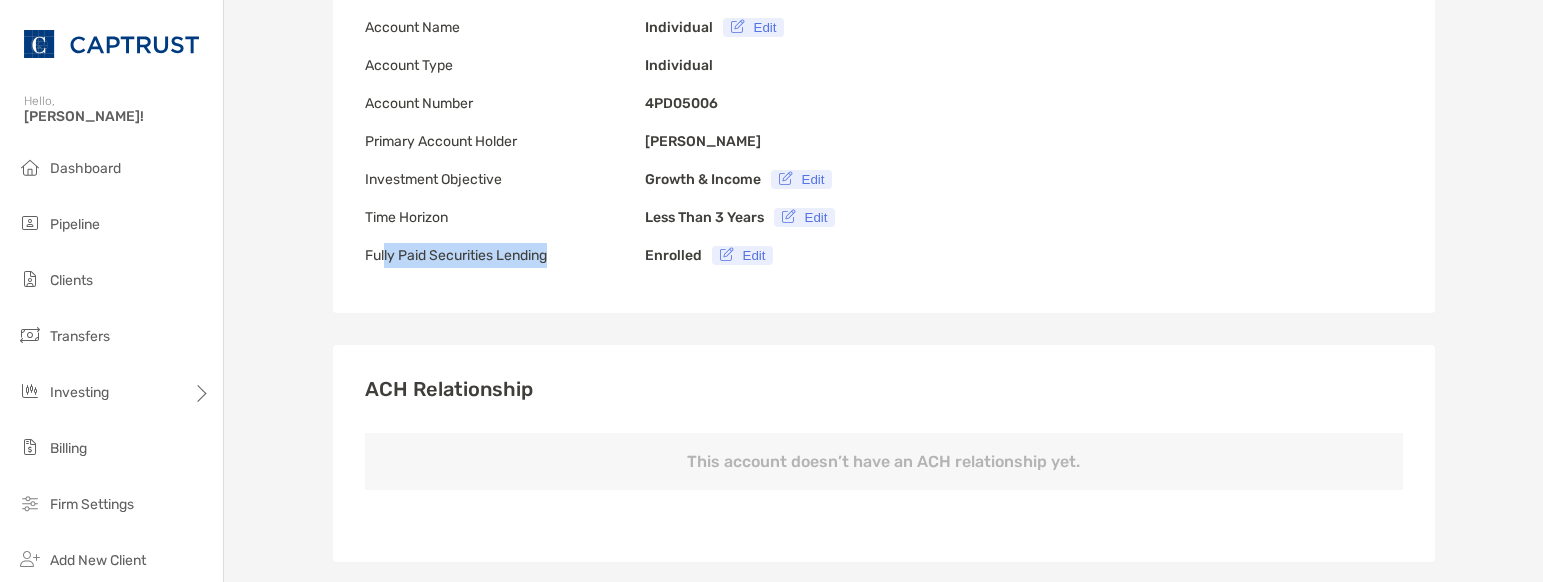 drag, startPoint x: 377, startPoint y: 254, endPoint x: 586, endPoint y: 245, distance: 209.1937 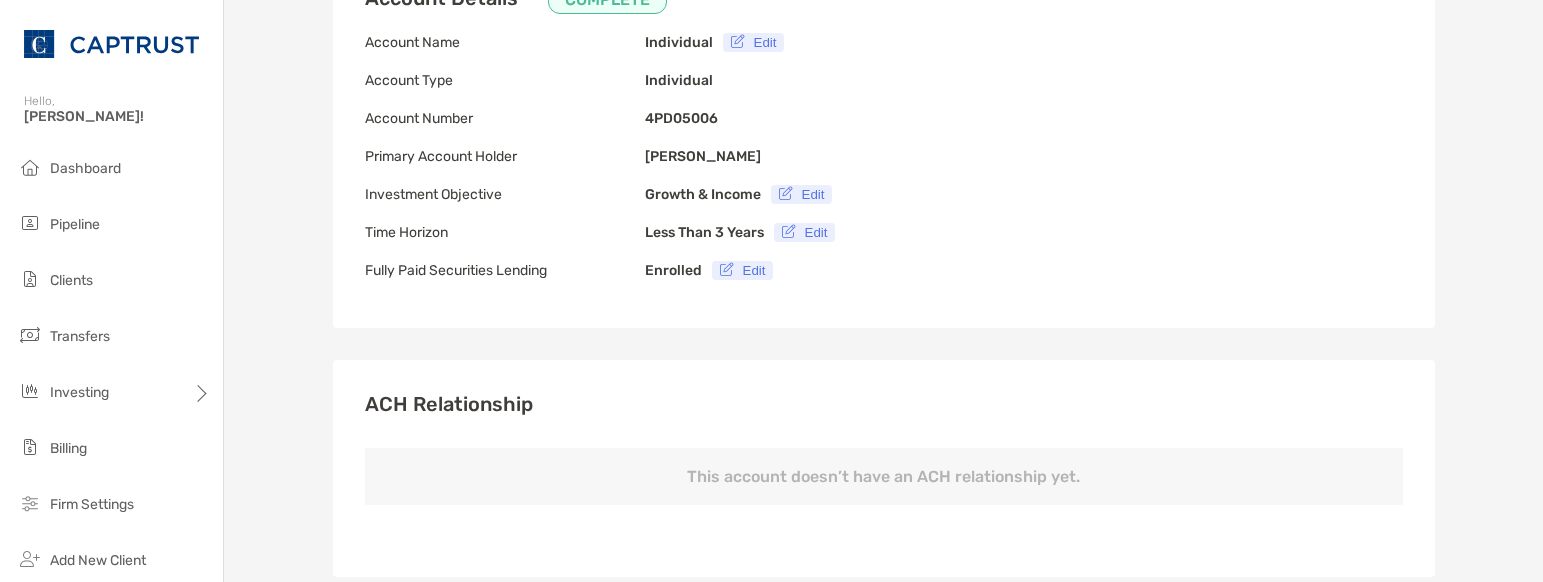 scroll, scrollTop: 0, scrollLeft: 0, axis: both 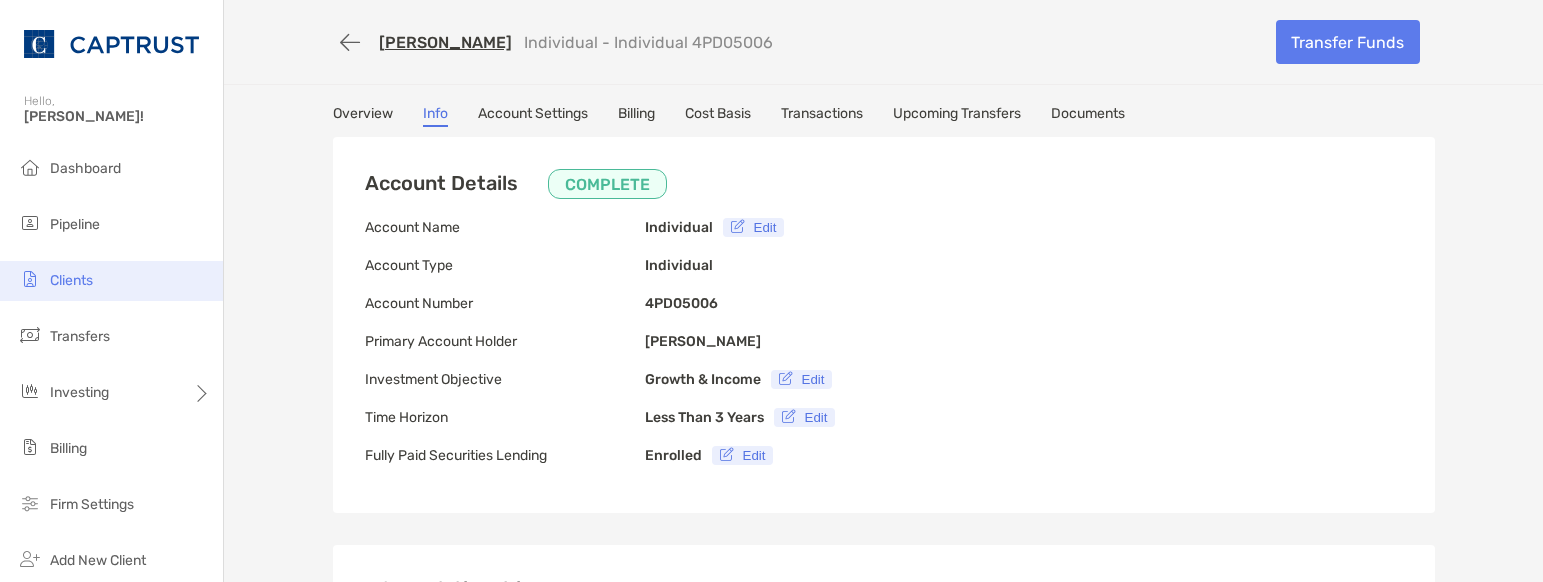 click on "Clients" at bounding box center [71, 280] 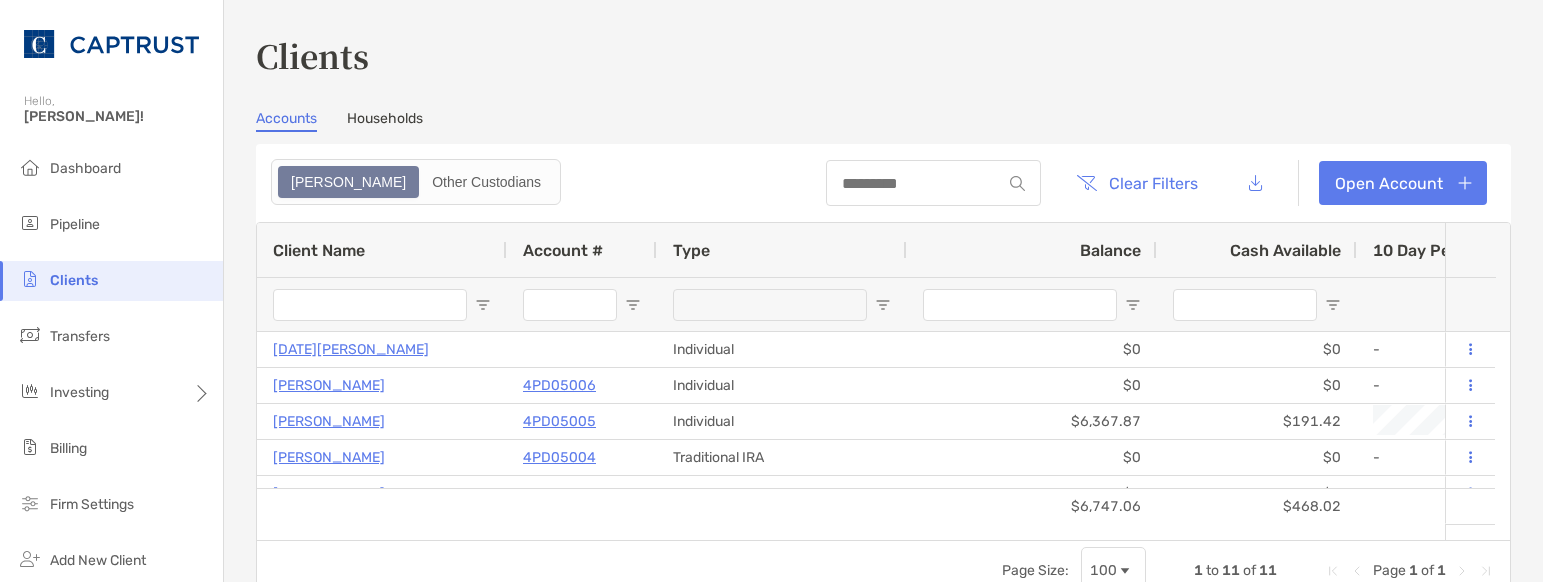 click on "Clients Accounts Households Zoe Other Custodians Clear Filters Open Account 1 to 11 of 11. Page 1 of 1                   Client Name                                       Account #                                       Type                                       Balance                                       Cash Available                               10 Day Performance                   ITD                                       YTD                                       Status                                       Model Assigned                                       Auto Rebalance                                       Household Name                                       Fee Structure                                       Billing Group                                       Beneficiaries                                       Advisor                                       Firm" at bounding box center (883, 321) 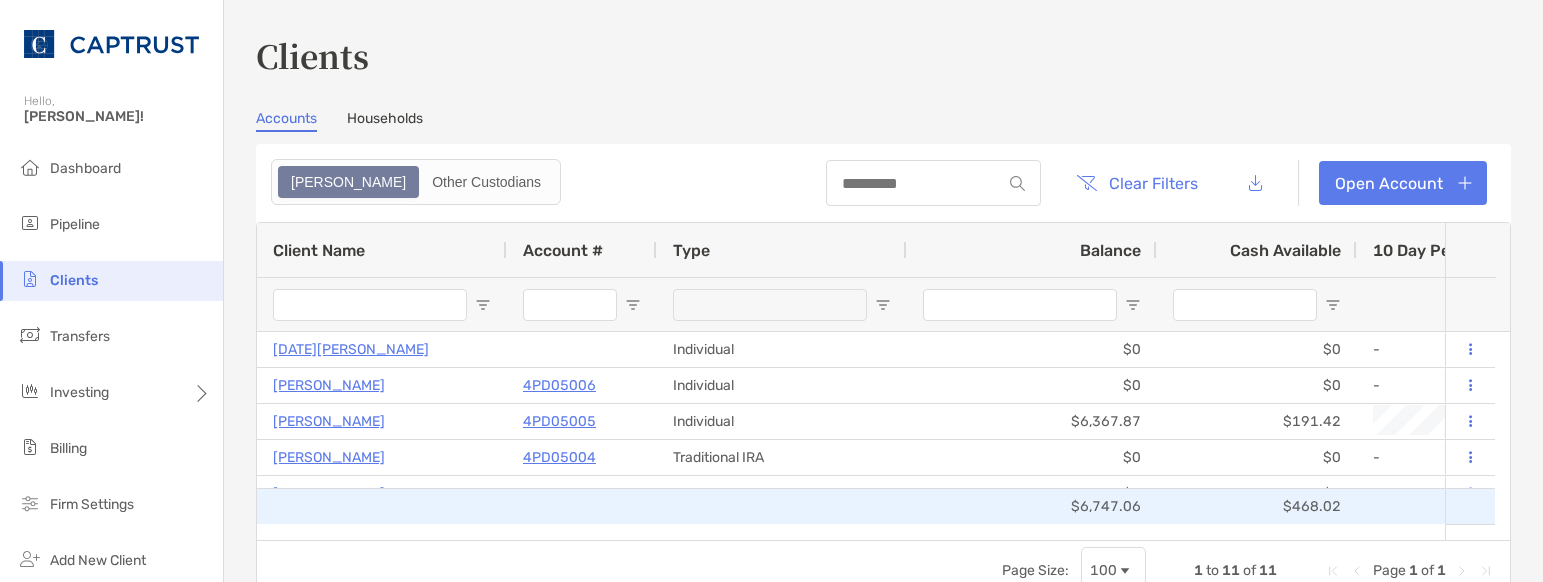 scroll, scrollTop: 100, scrollLeft: 0, axis: vertical 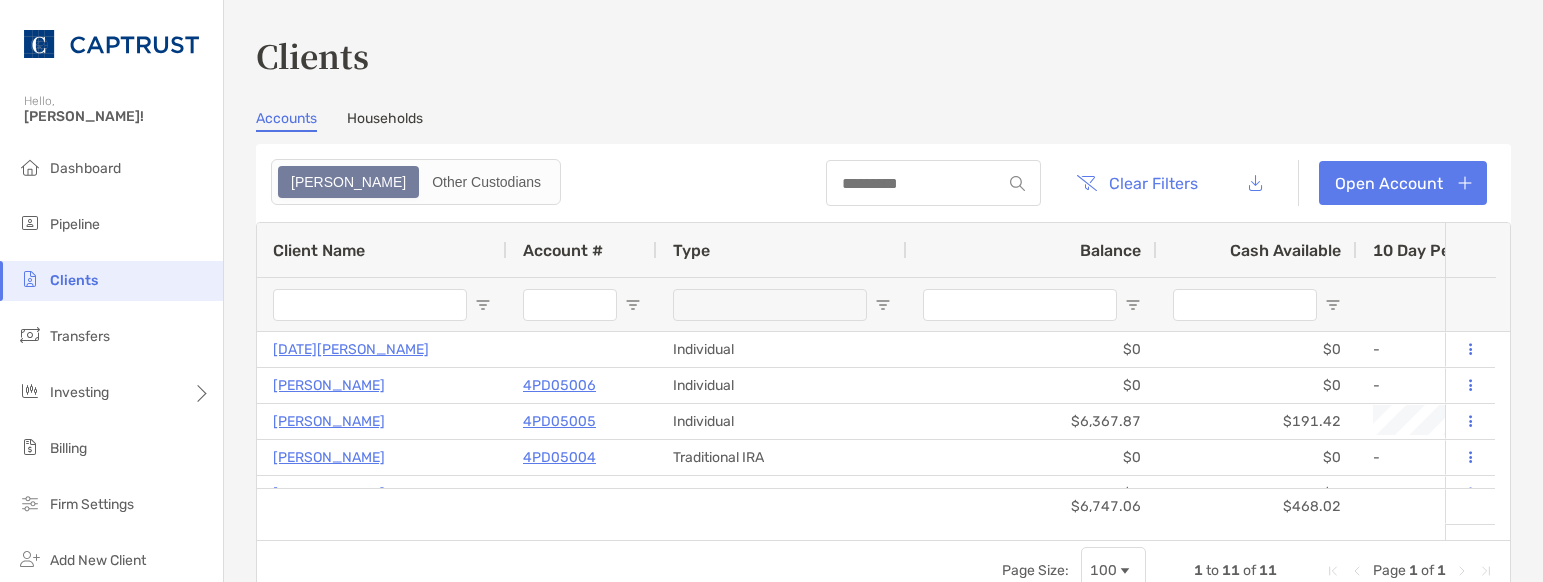drag, startPoint x: 1504, startPoint y: 355, endPoint x: 1262, endPoint y: 701, distance: 422.23218 